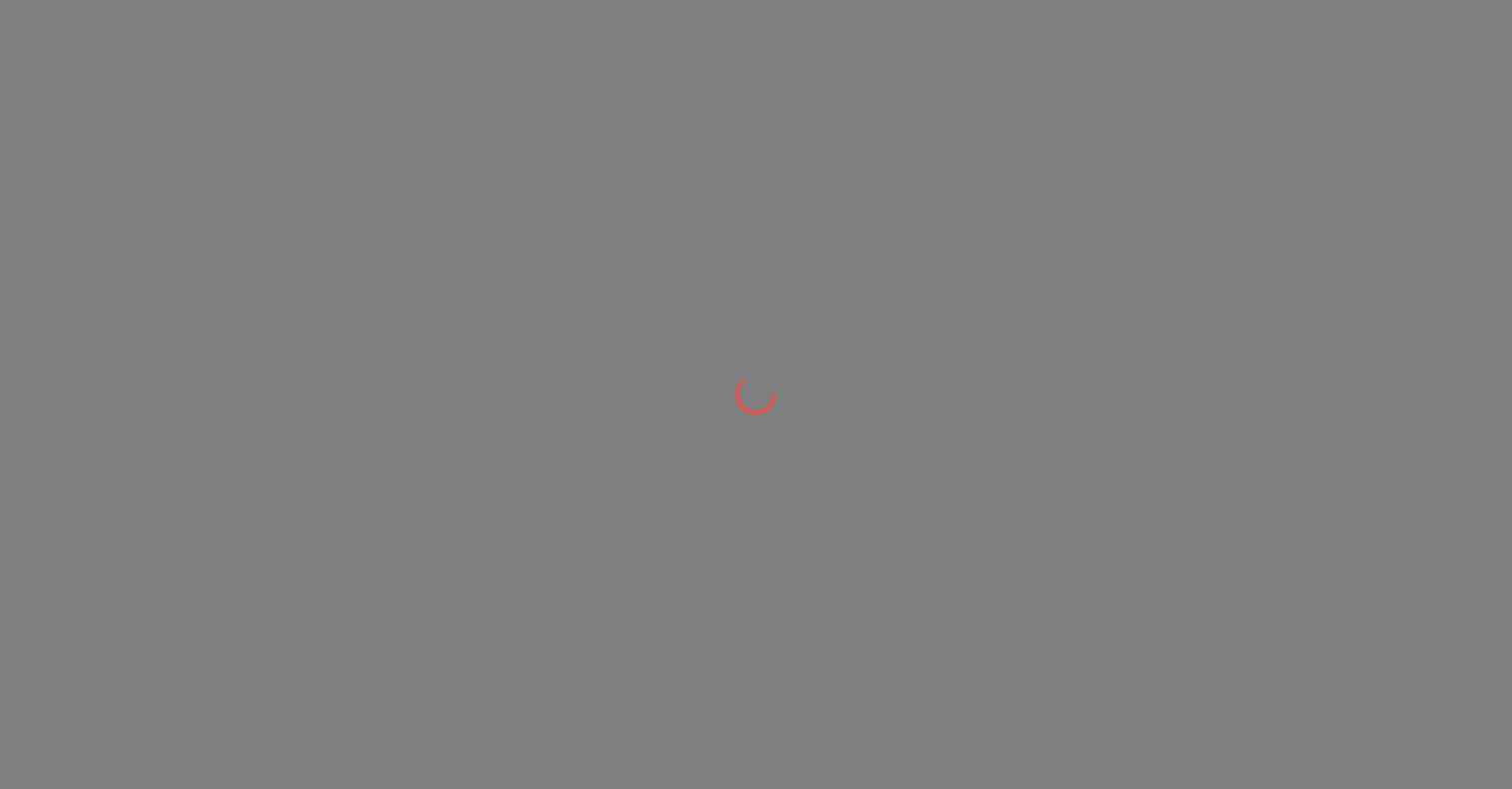 scroll, scrollTop: 0, scrollLeft: 0, axis: both 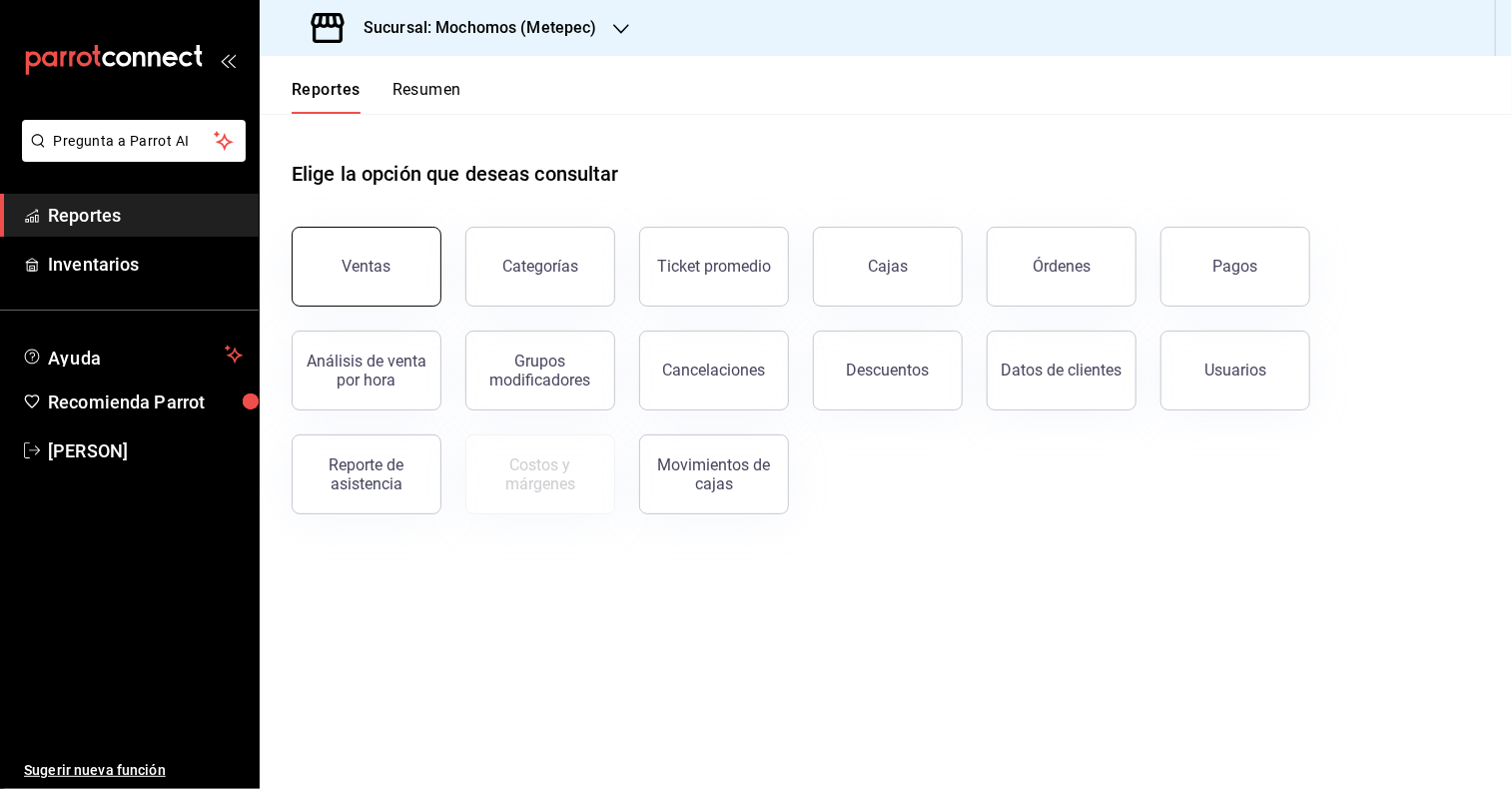 click on "Ventas" at bounding box center (367, 267) 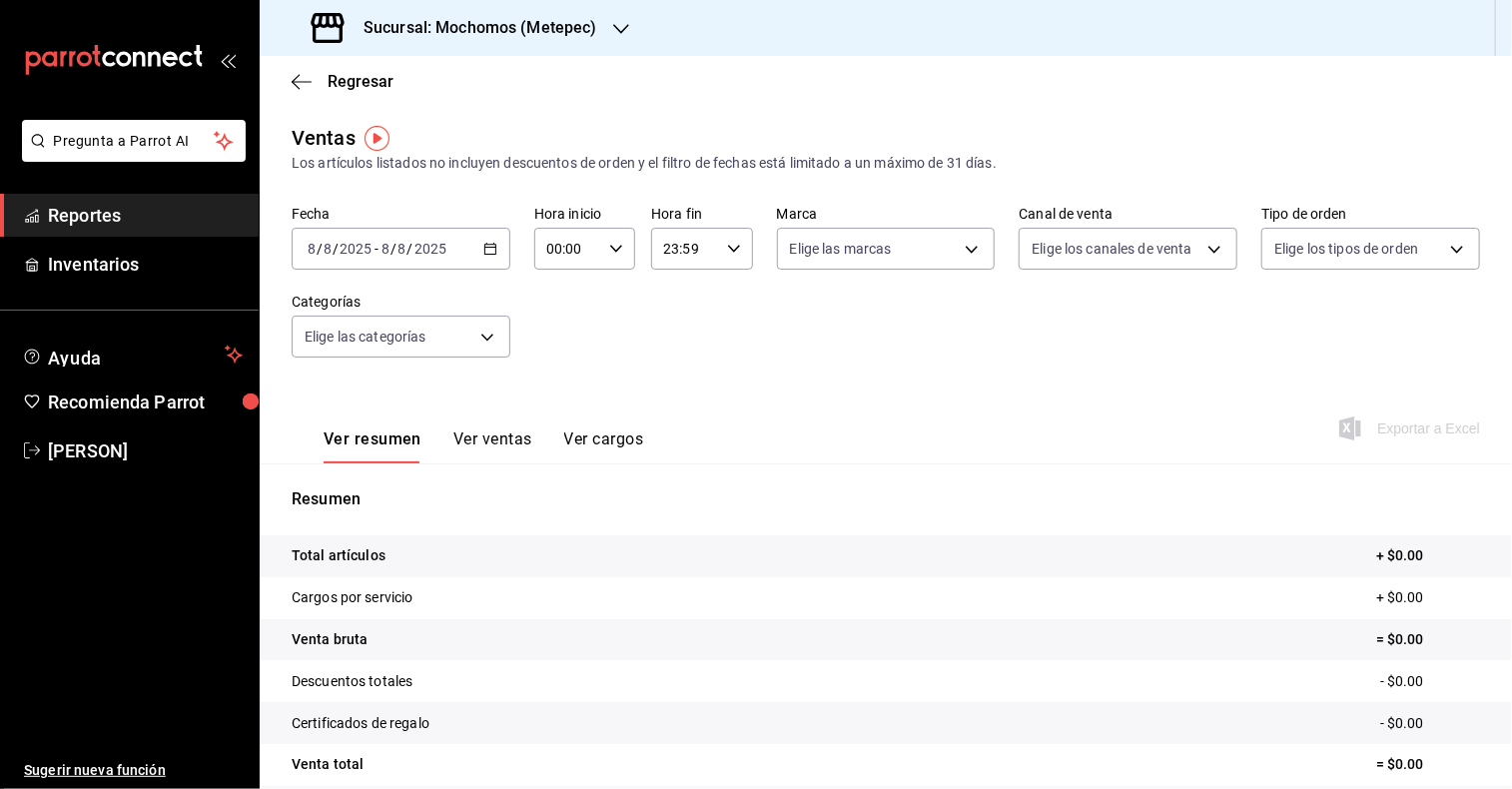 click on "2025-08-08 8 / 8 / 2025 - 2025-08-08 8 / 8 / 2025" at bounding box center [400, 249] 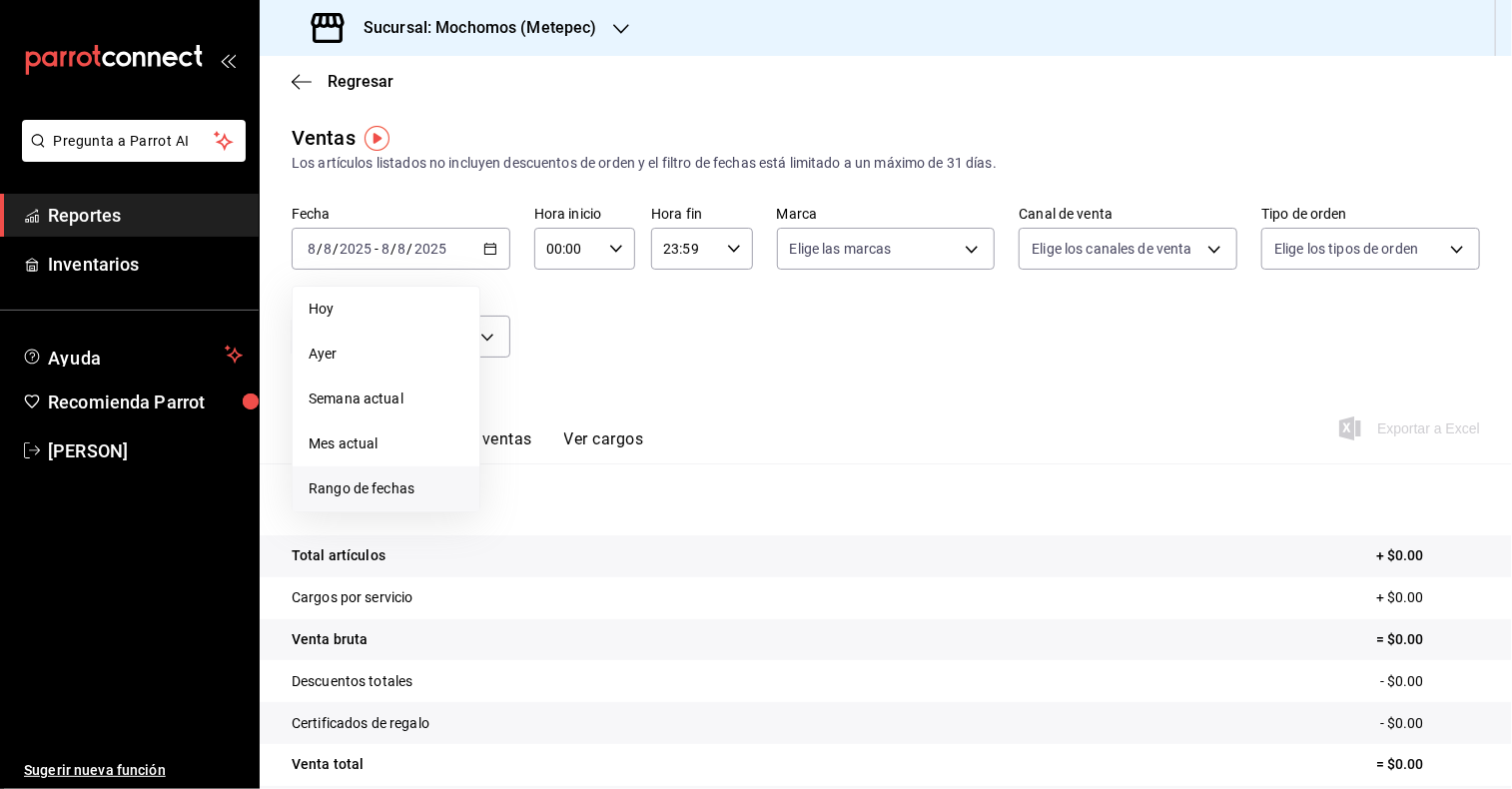 click on "Rango de fechas" at bounding box center [385, 488] 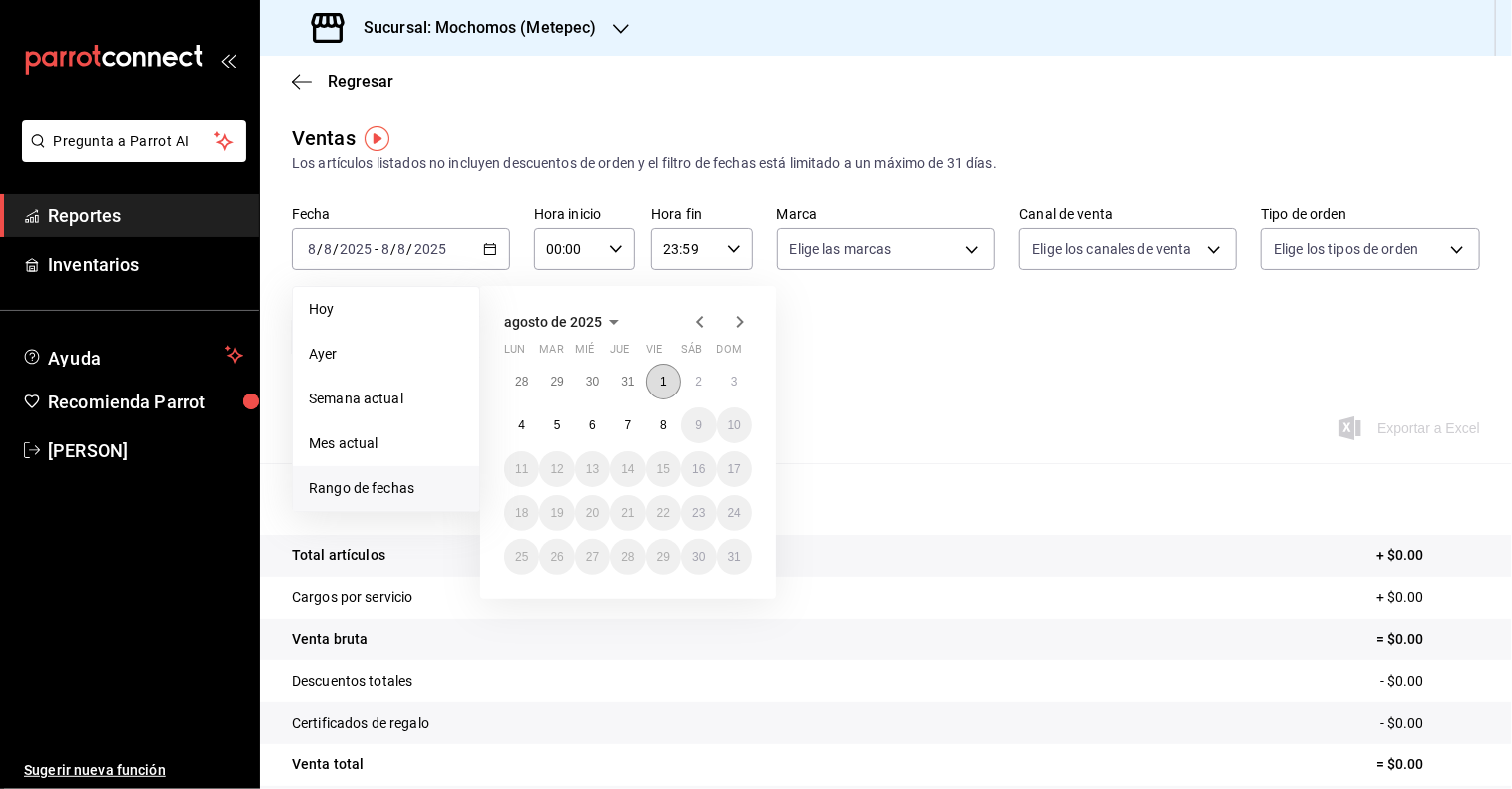 click on "1" at bounding box center (663, 382) 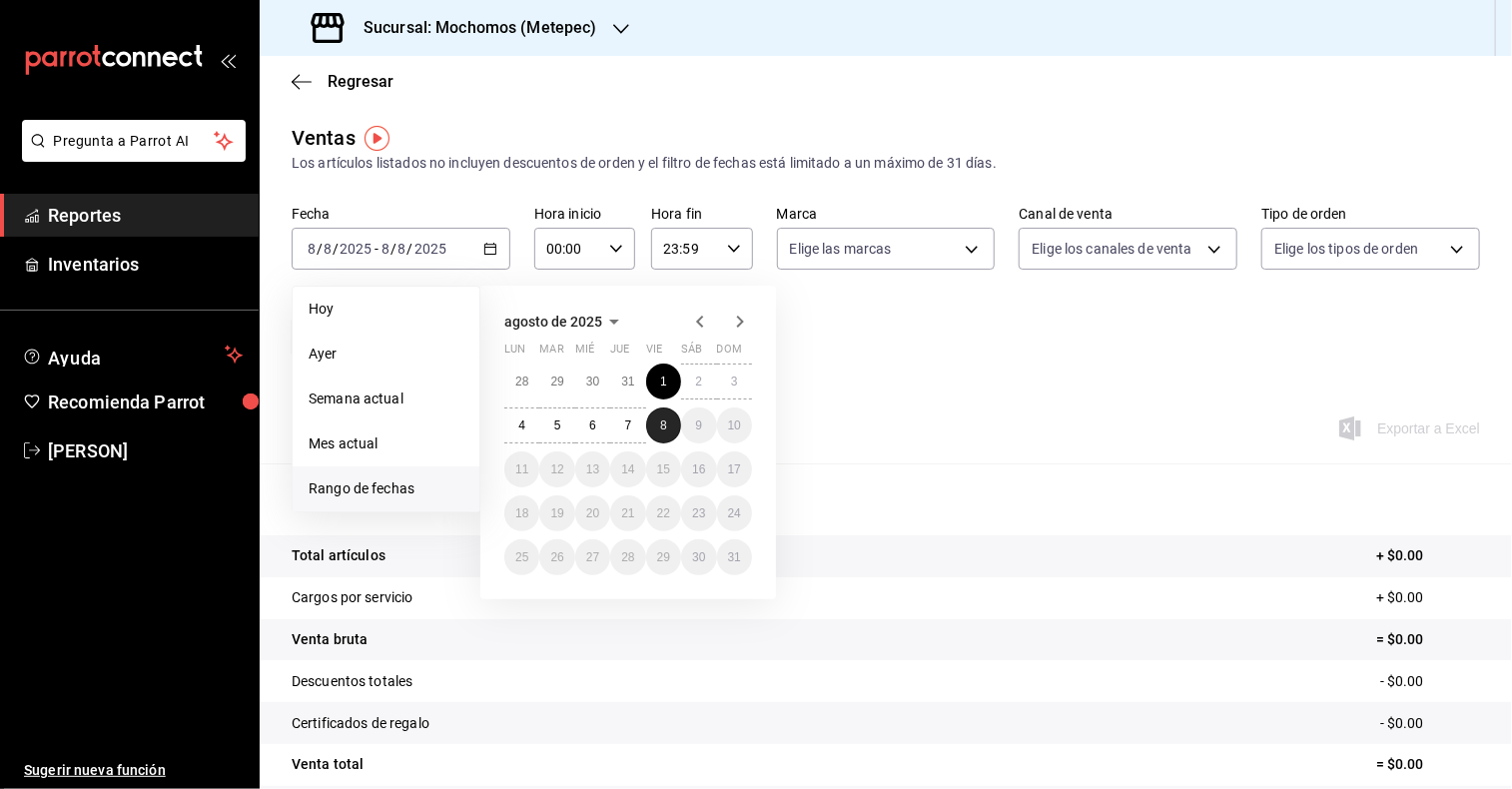 click on "8" at bounding box center (663, 425) 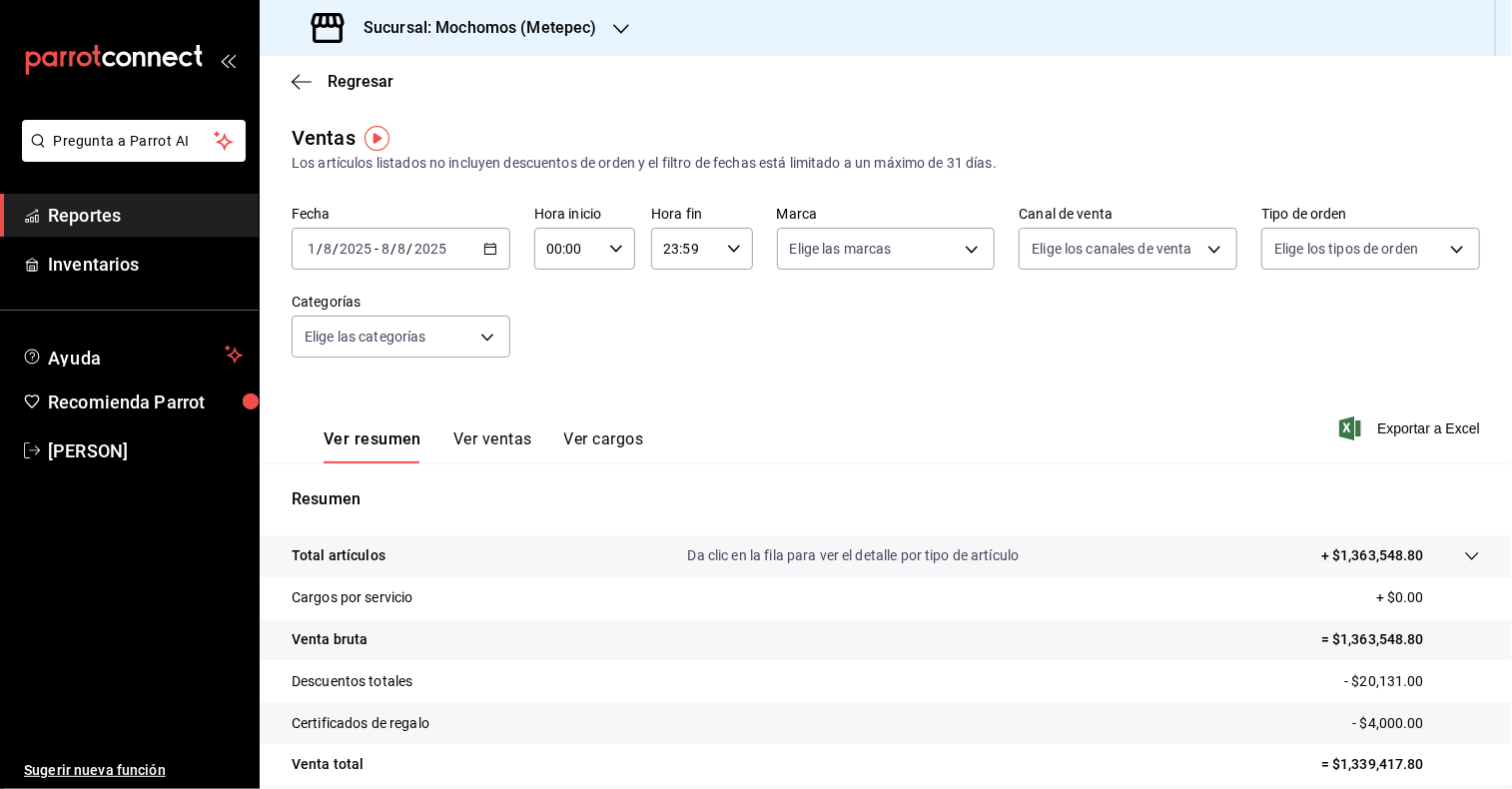 click on "00:00 Hora inicio" at bounding box center (584, 249) 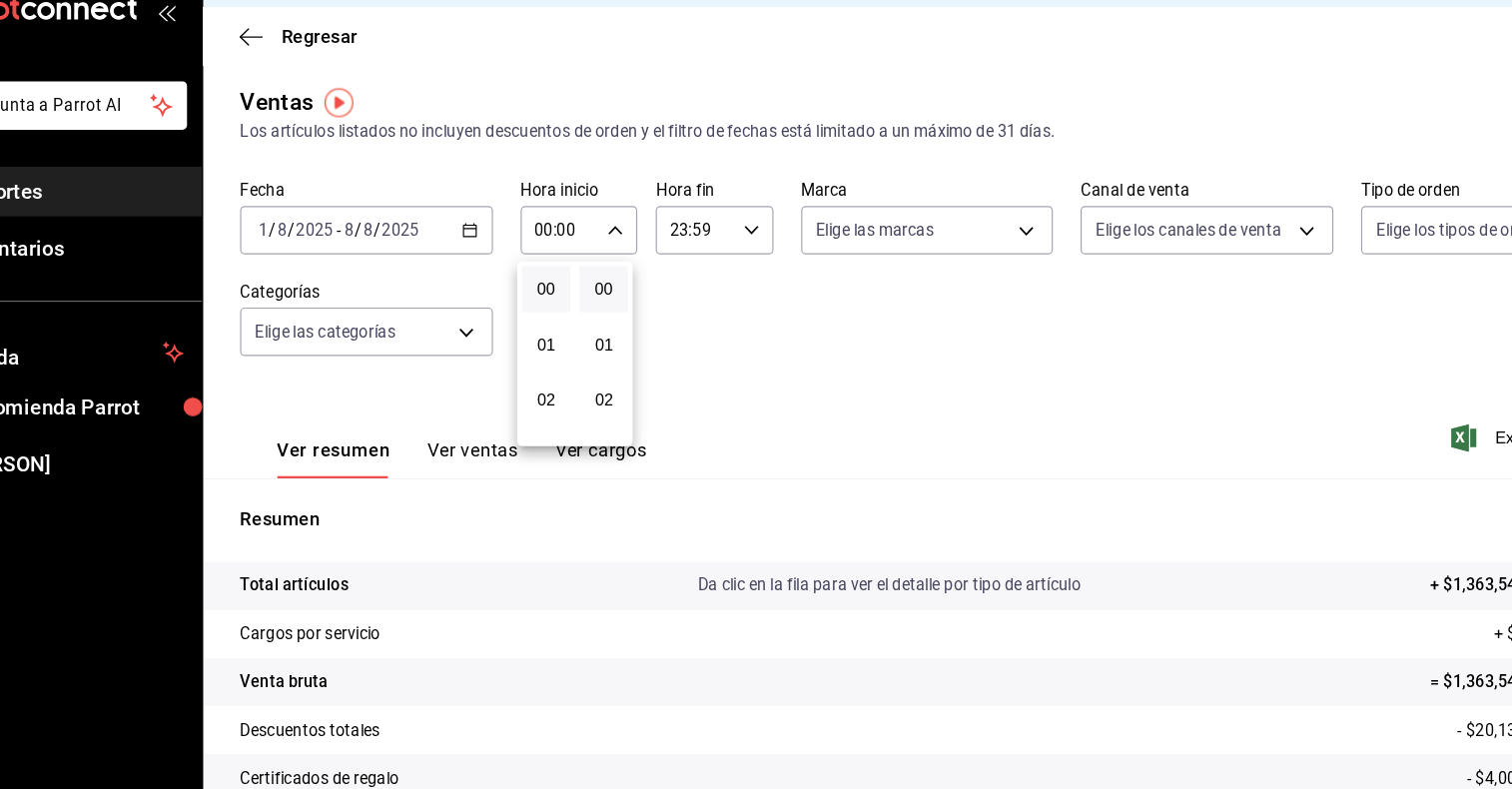 click at bounding box center [756, 394] 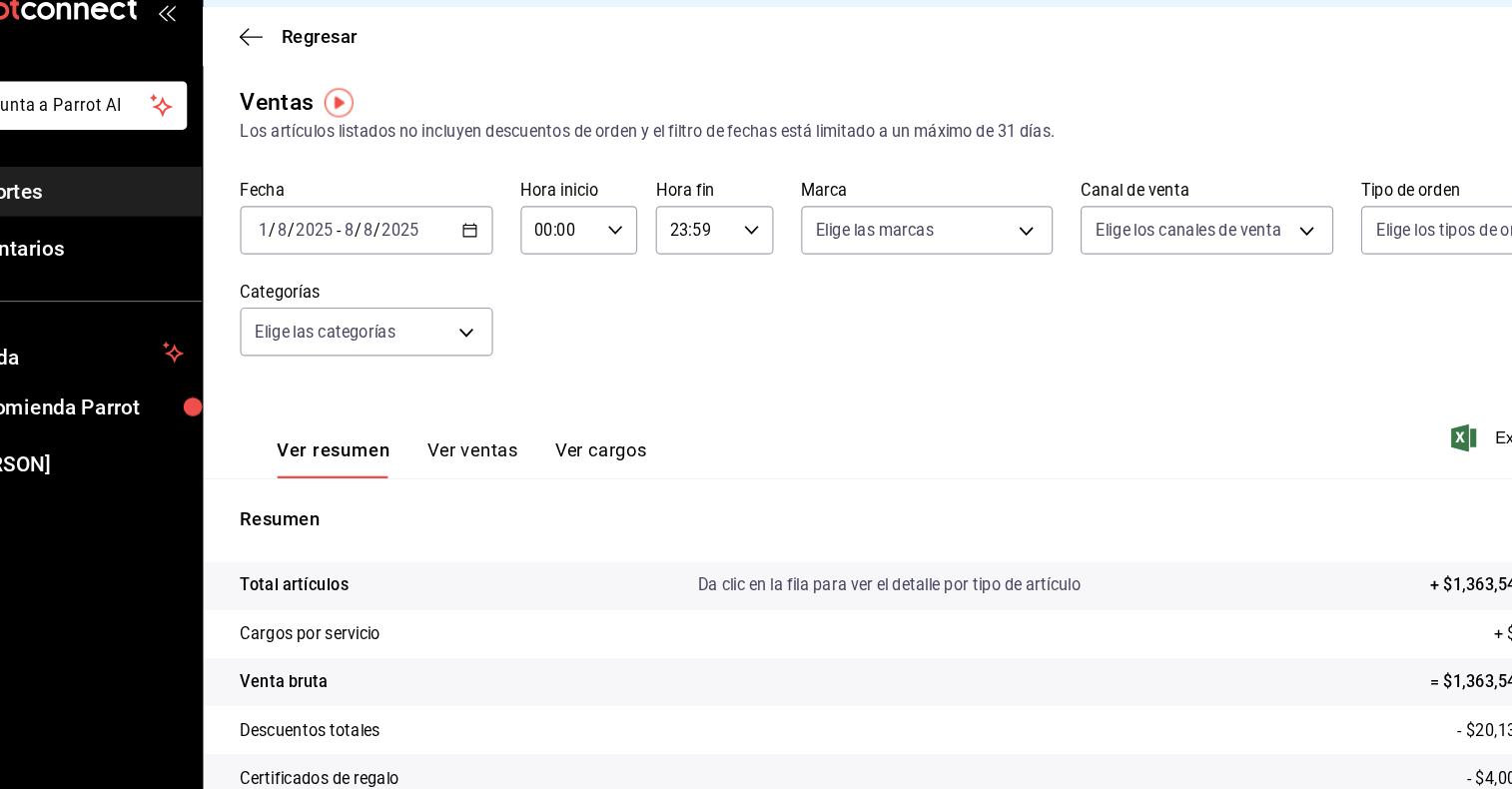 click on "00:00 Hora inicio" at bounding box center [584, 249] 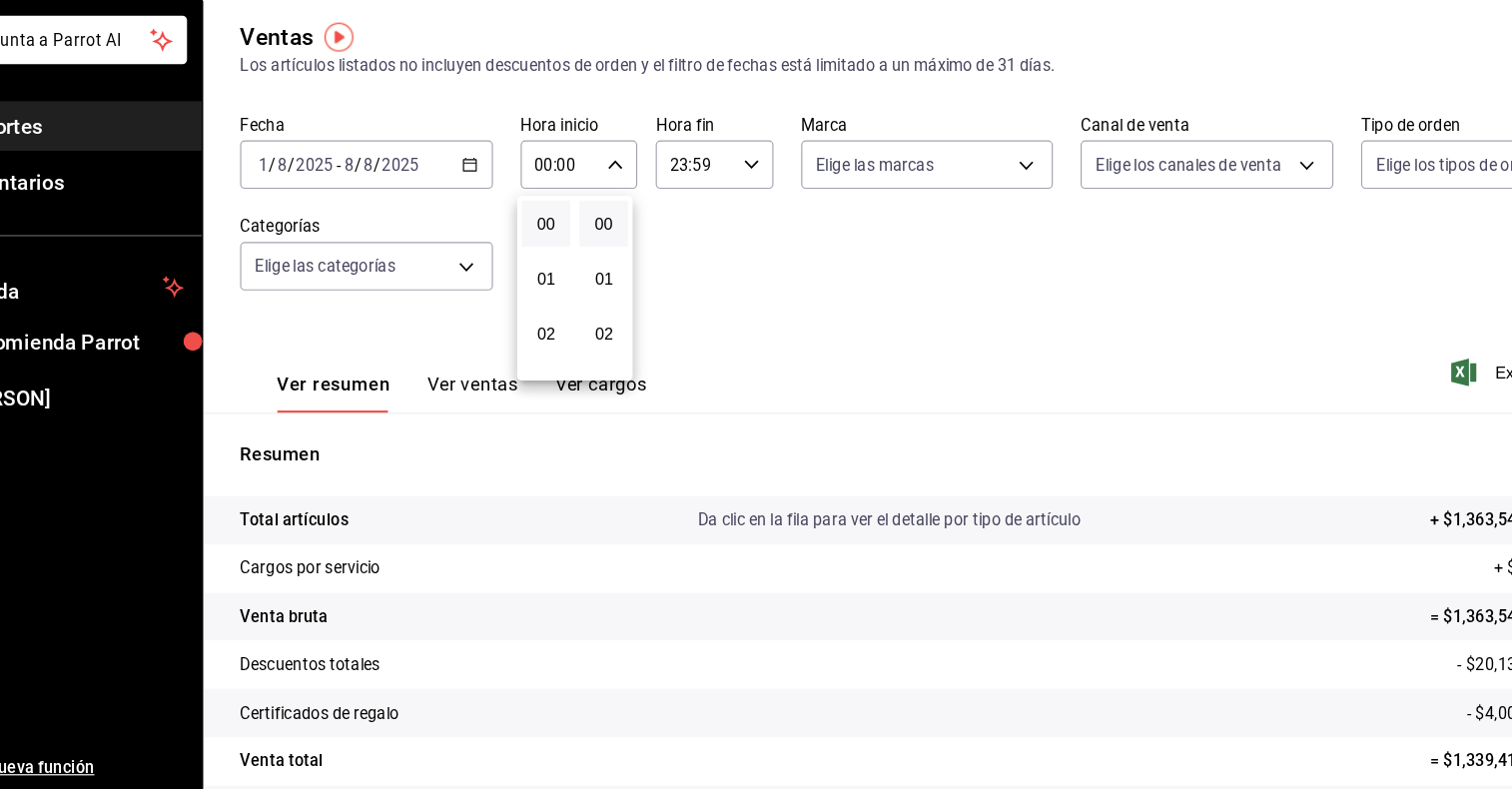 click at bounding box center [756, 394] 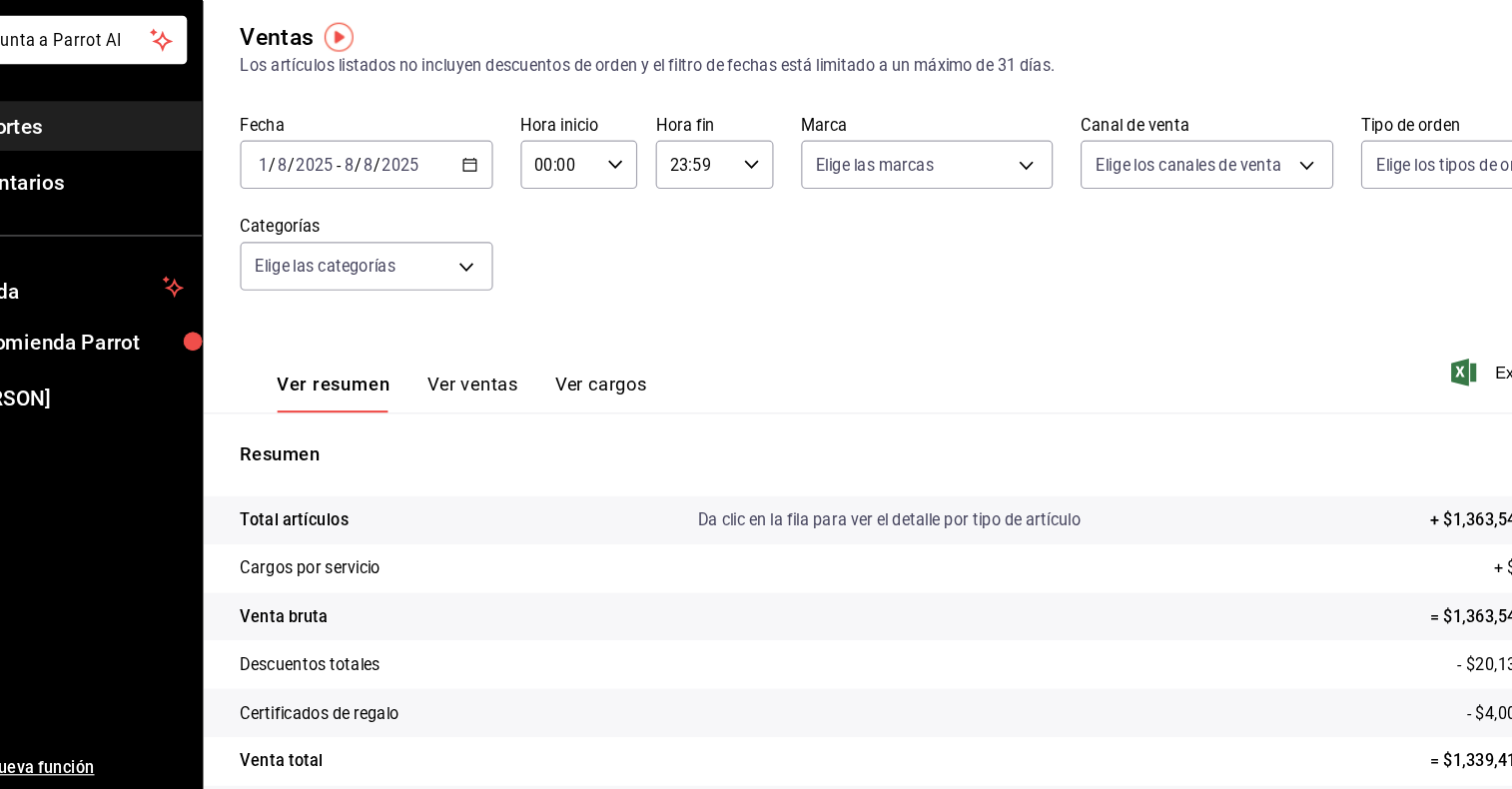 click on "00:00 Hora inicio" at bounding box center [584, 249] 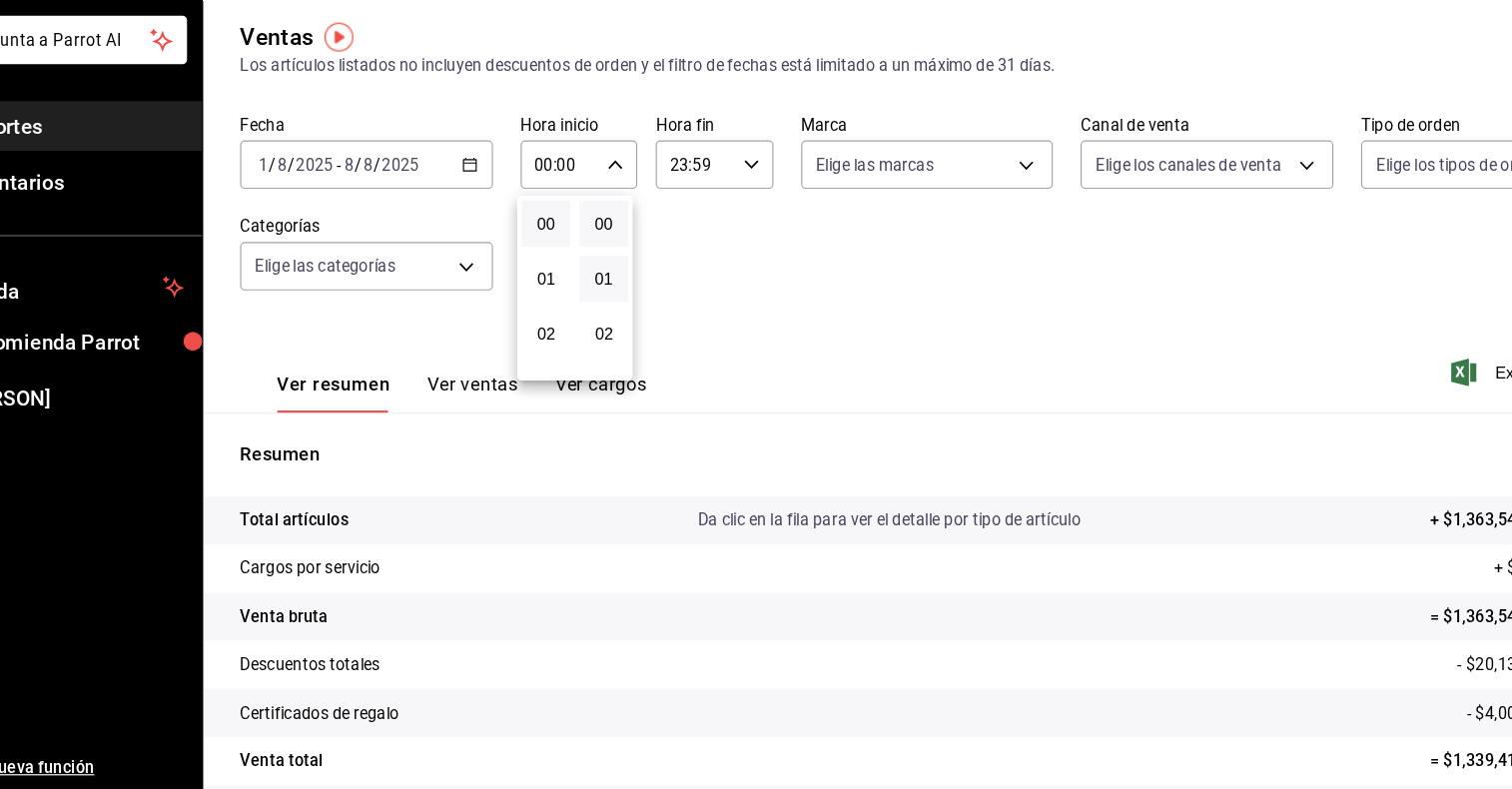 scroll, scrollTop: 0, scrollLeft: 0, axis: both 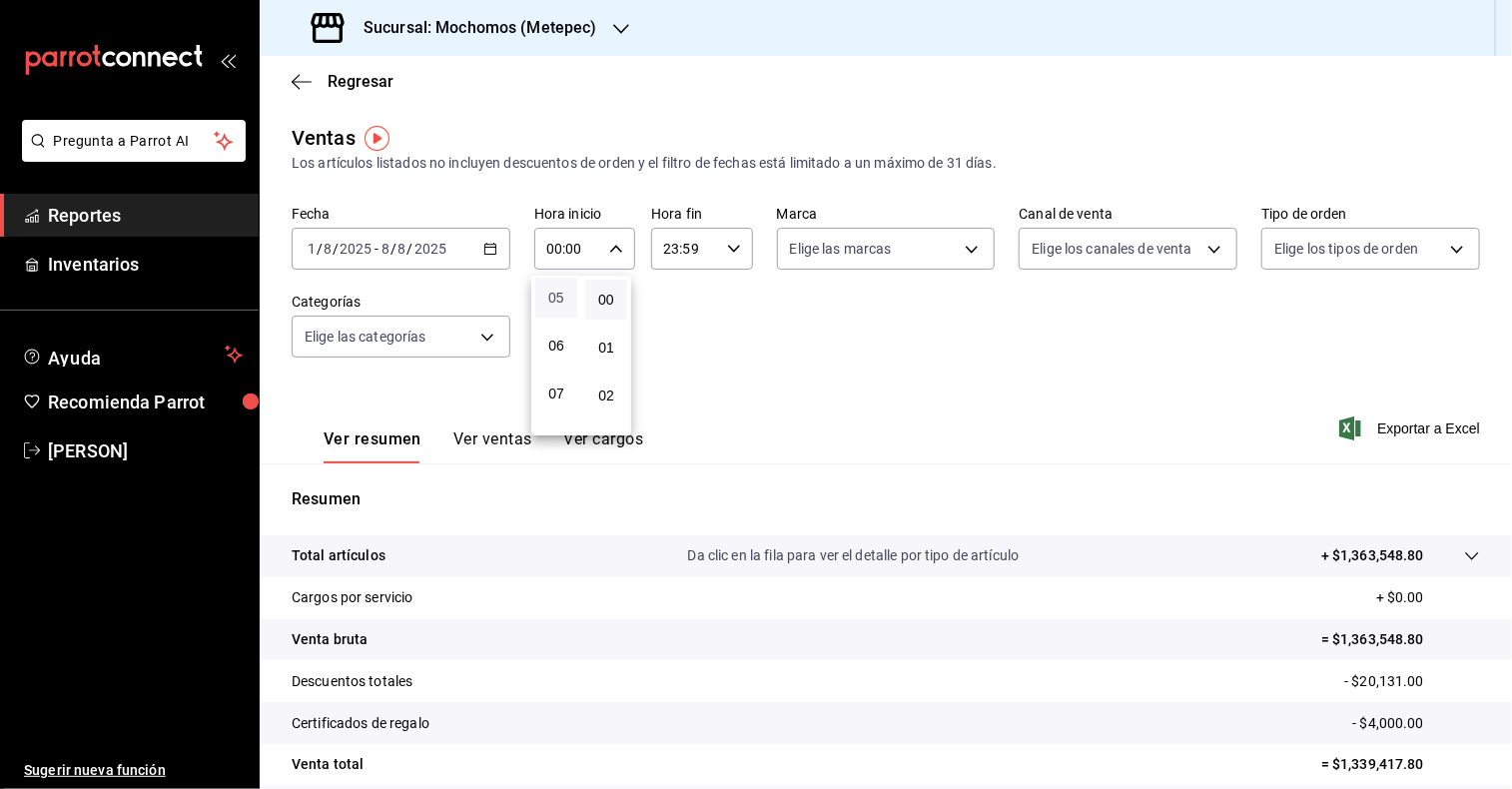 click on "05" at bounding box center [556, 298] 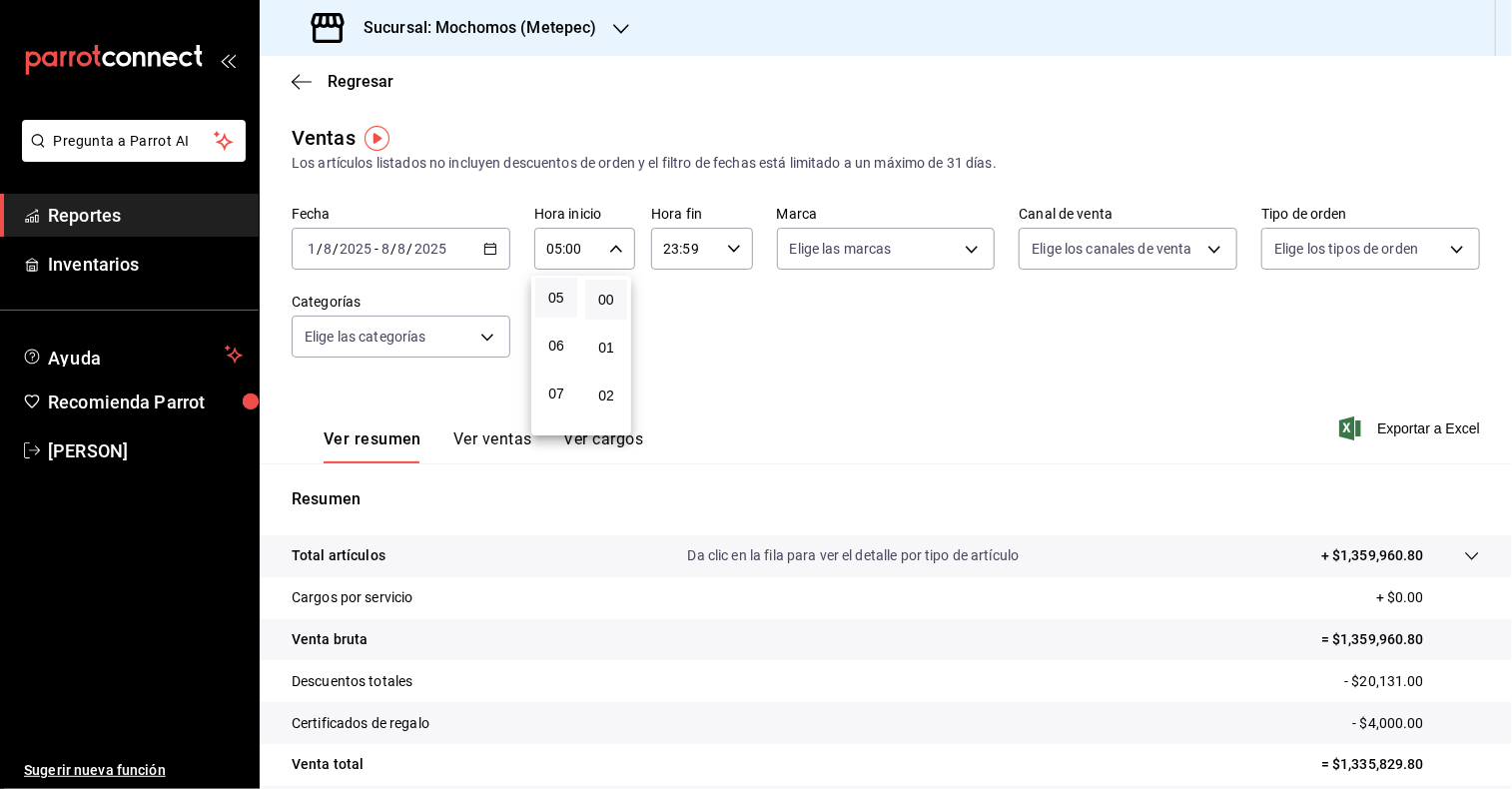 click at bounding box center [756, 394] 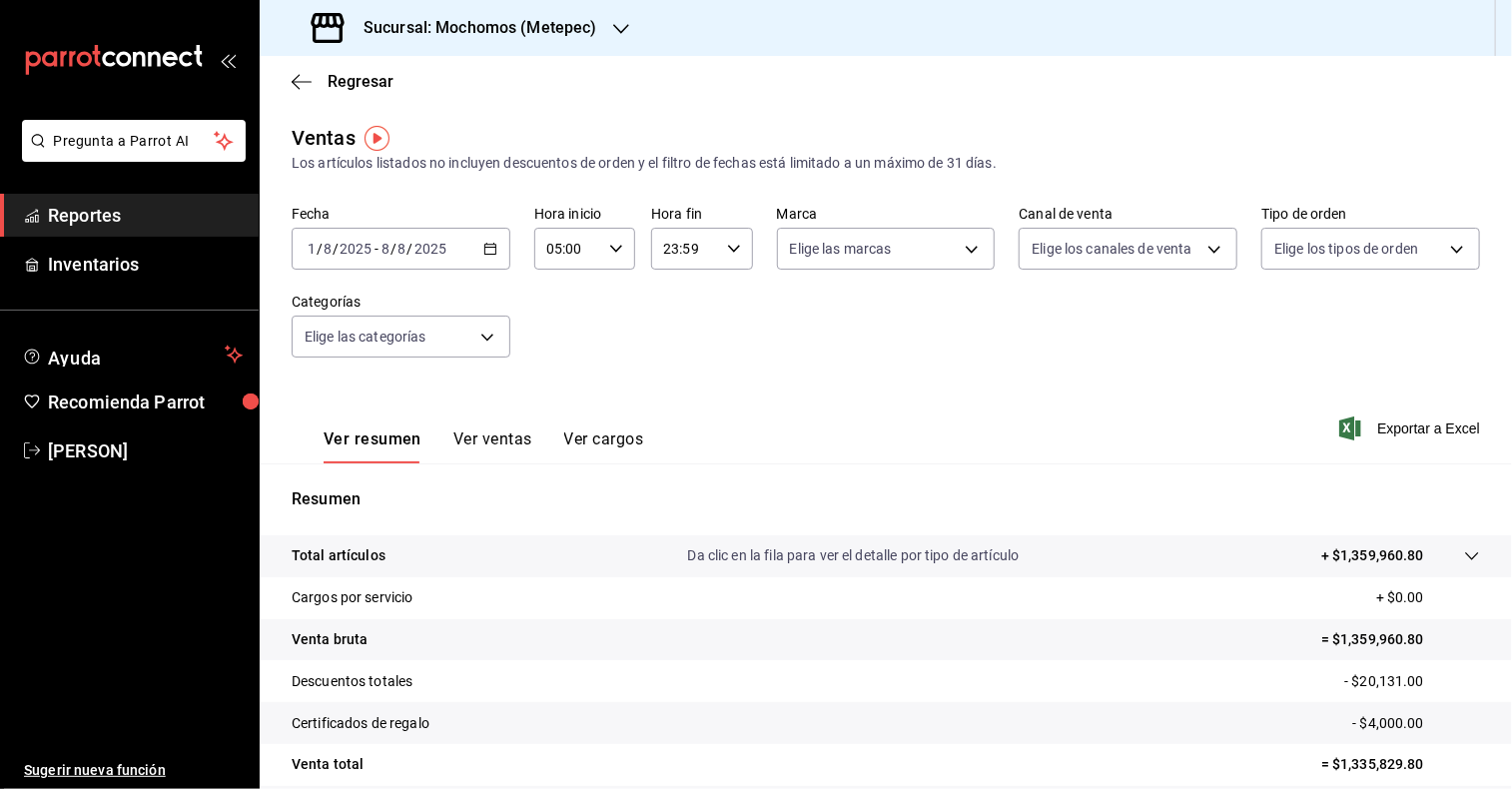 click on "23:59 Hora fin" at bounding box center (701, 249) 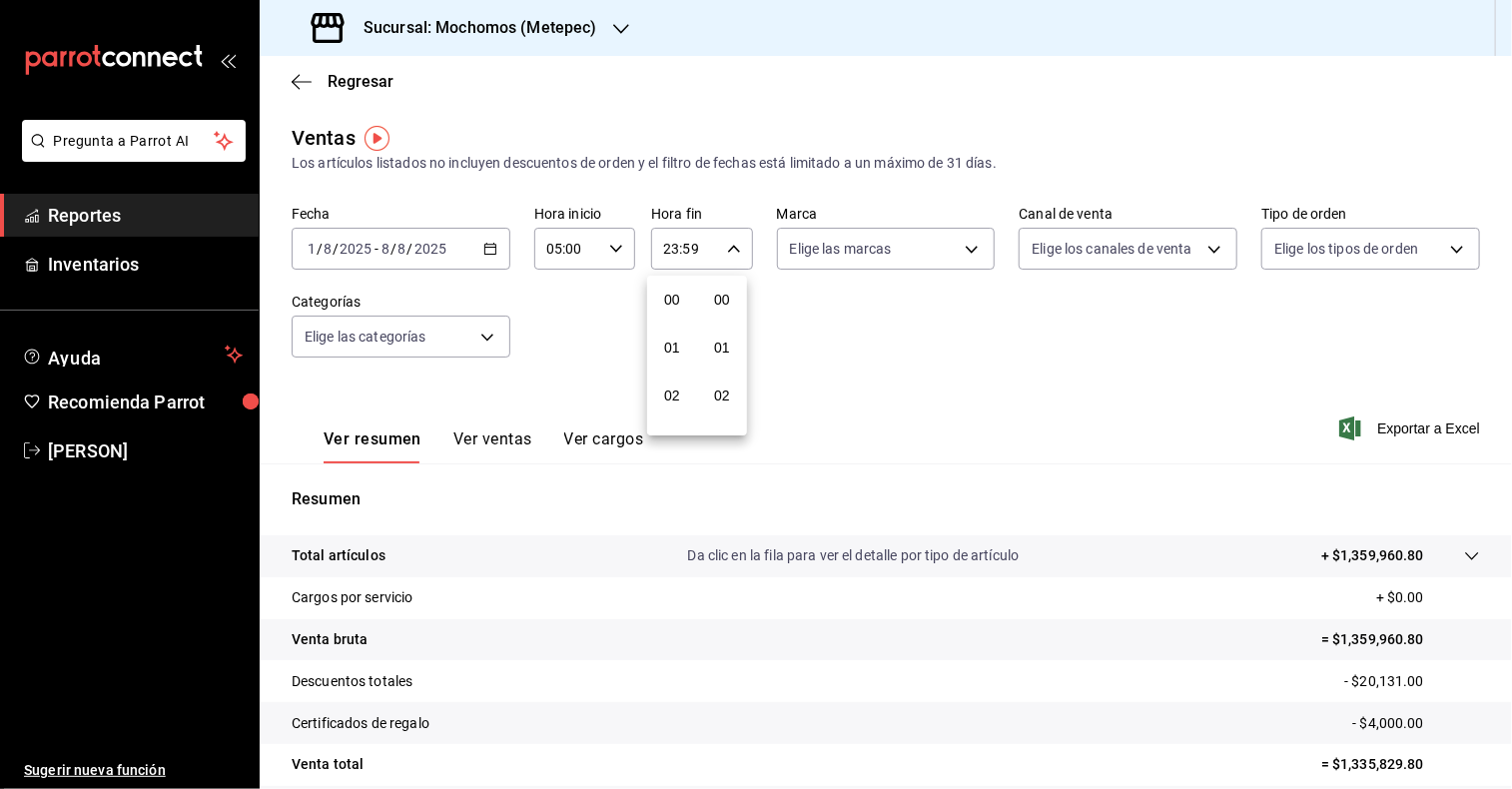 scroll, scrollTop: 1010, scrollLeft: 0, axis: vertical 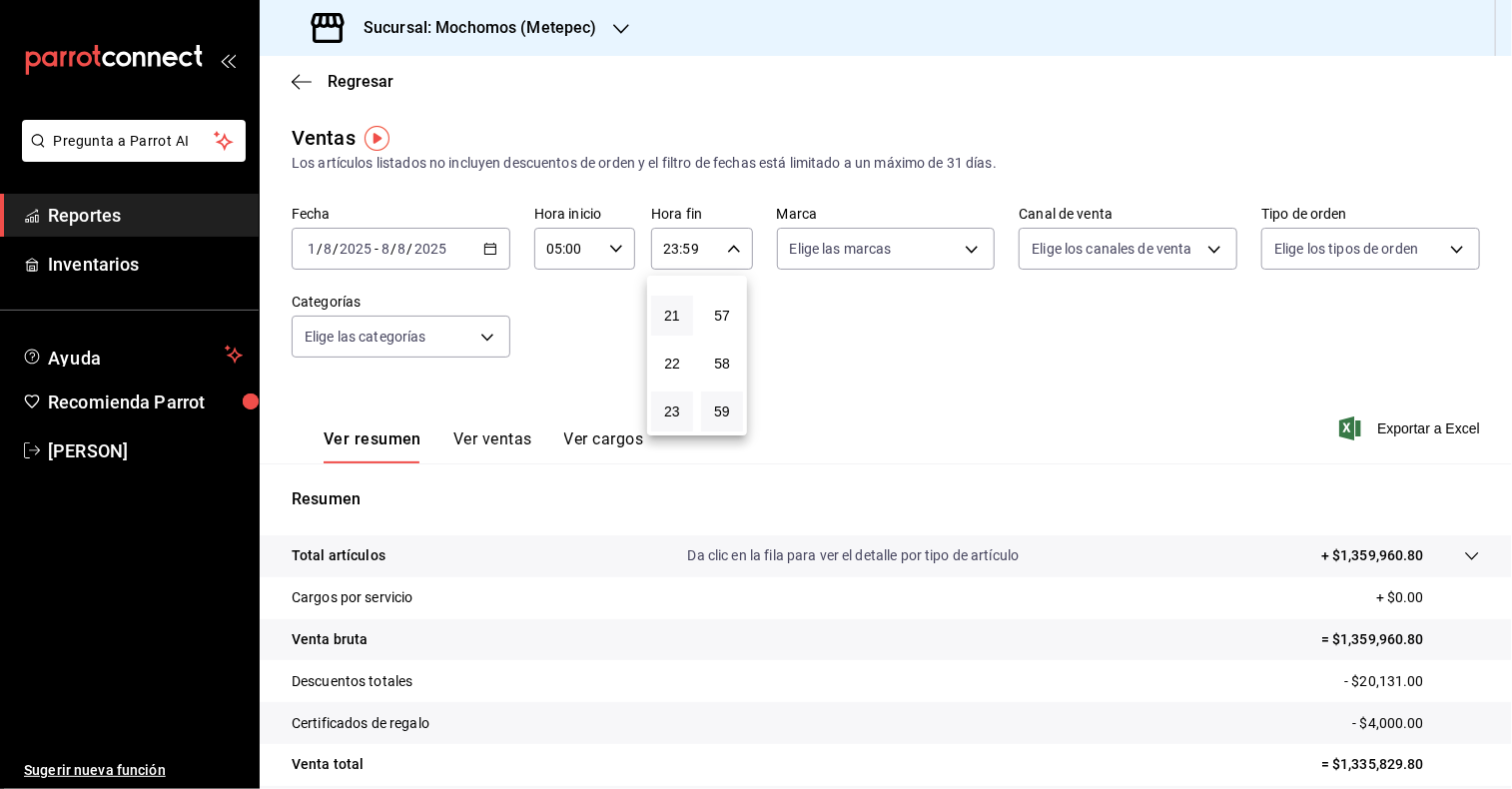 click on "21" at bounding box center [672, 316] 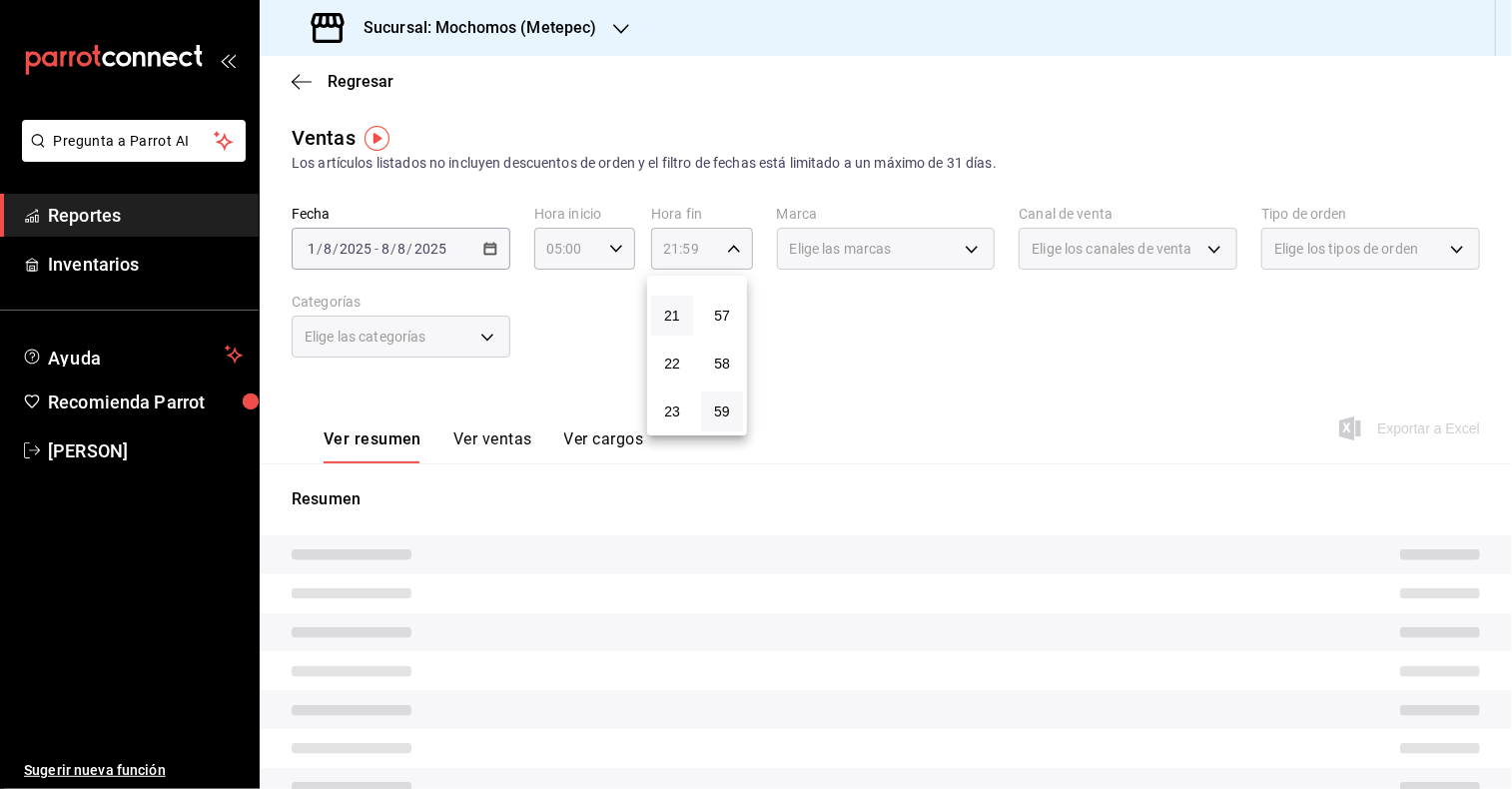 click on "21" at bounding box center (672, 316) 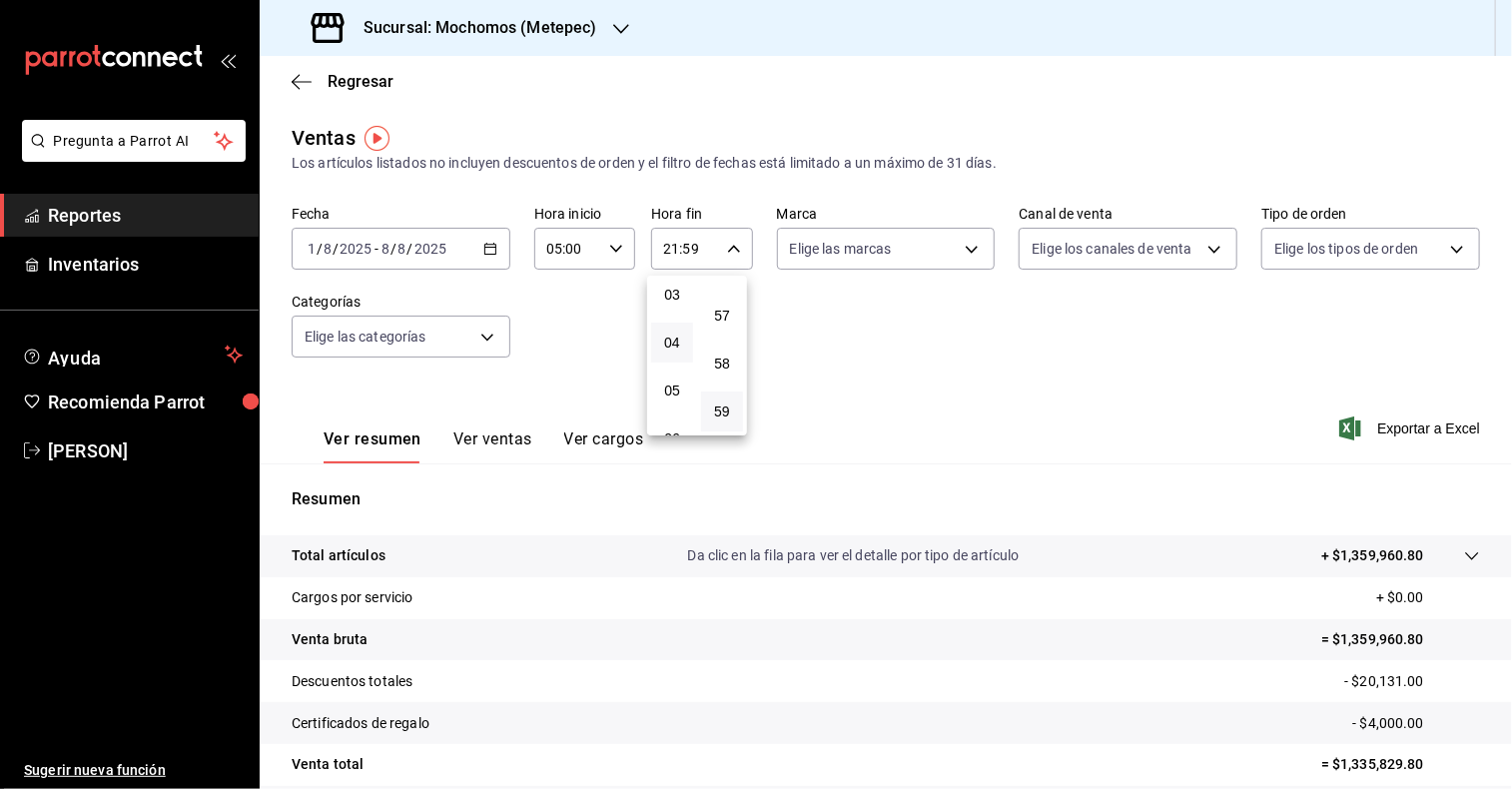 scroll, scrollTop: 151, scrollLeft: 0, axis: vertical 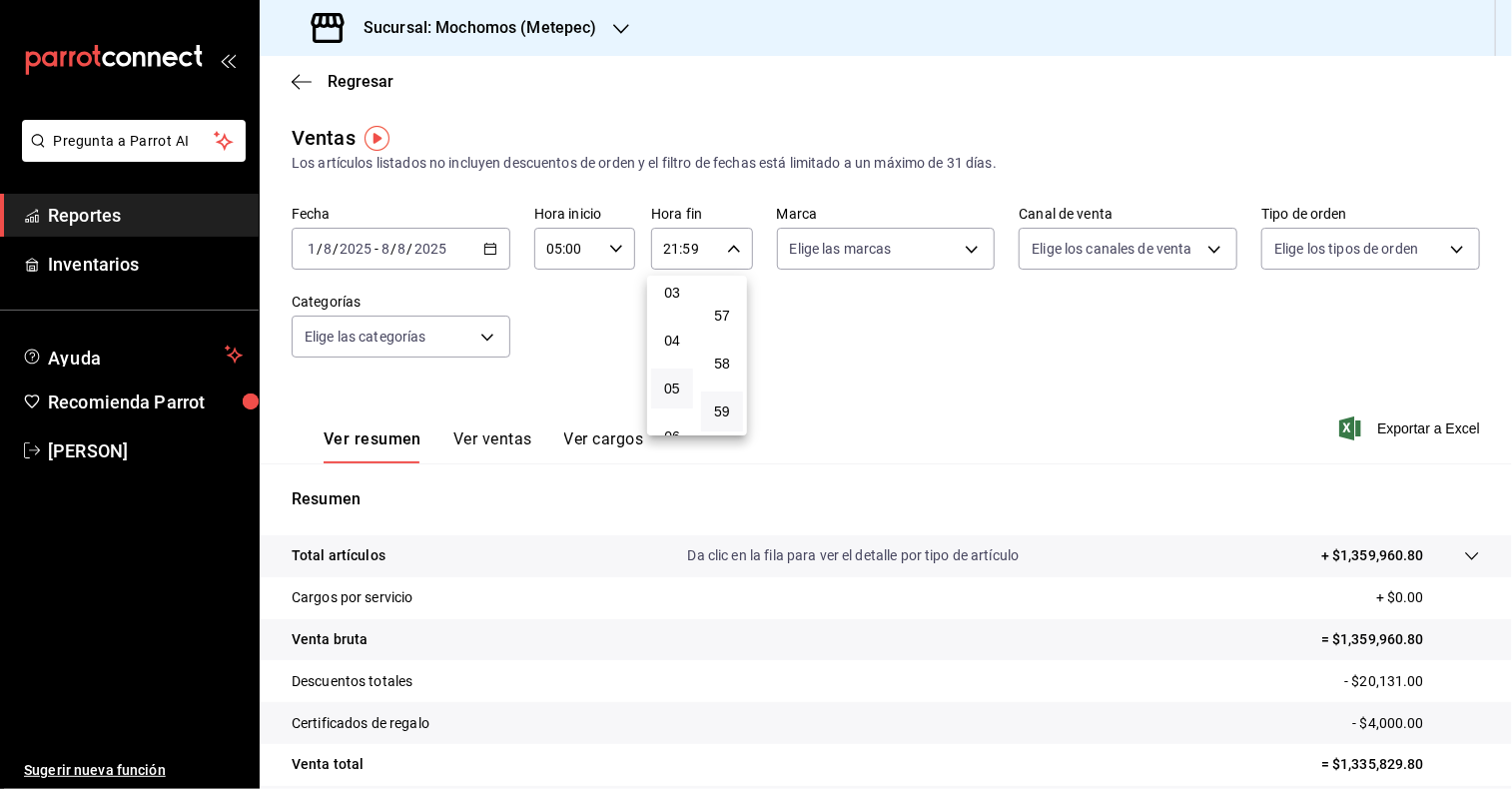 click on "05" at bounding box center (672, 389) 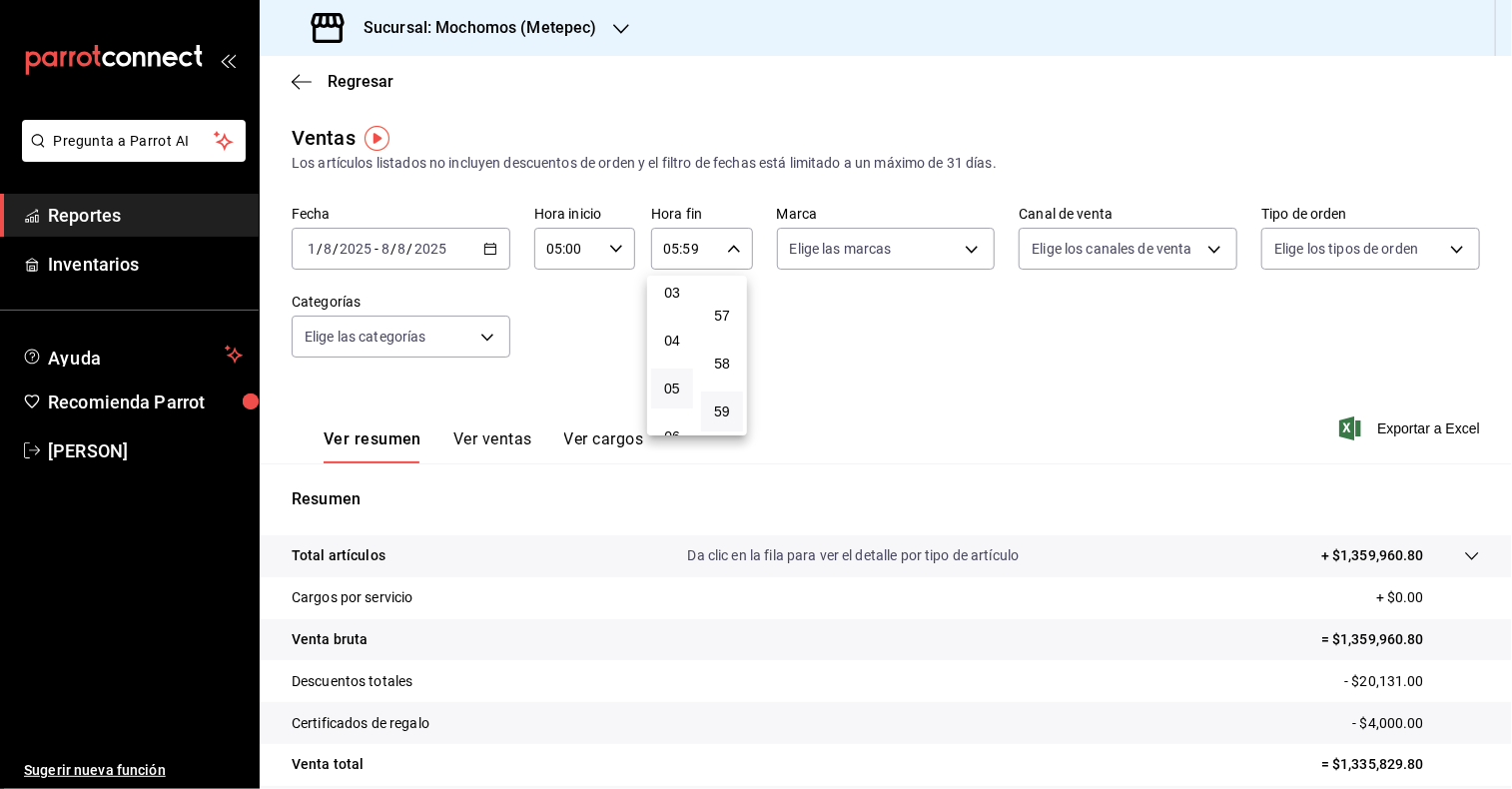 click on "05" at bounding box center [672, 389] 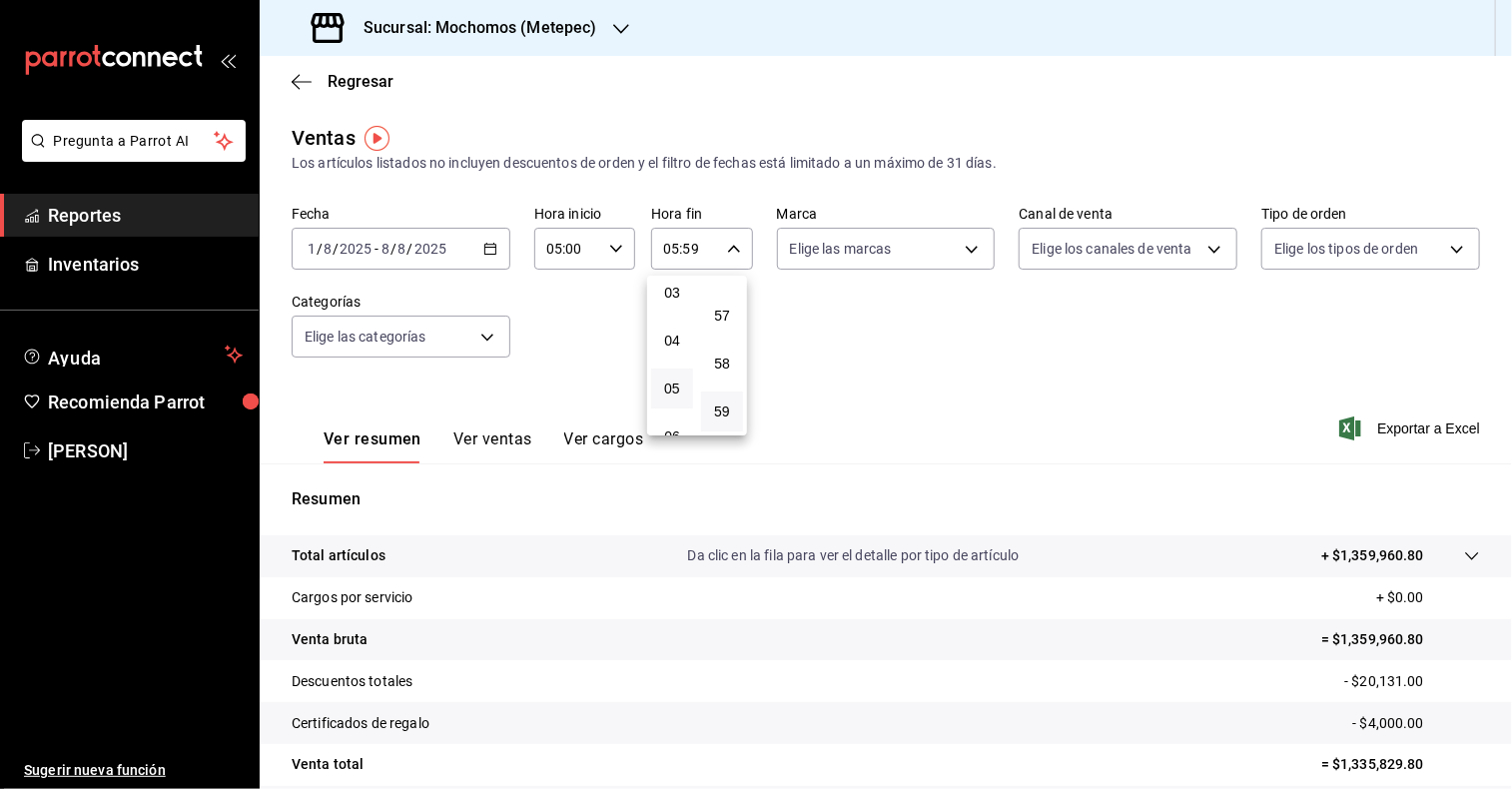 drag, startPoint x: 731, startPoint y: 354, endPoint x: 754, endPoint y: 474, distance: 122.18429 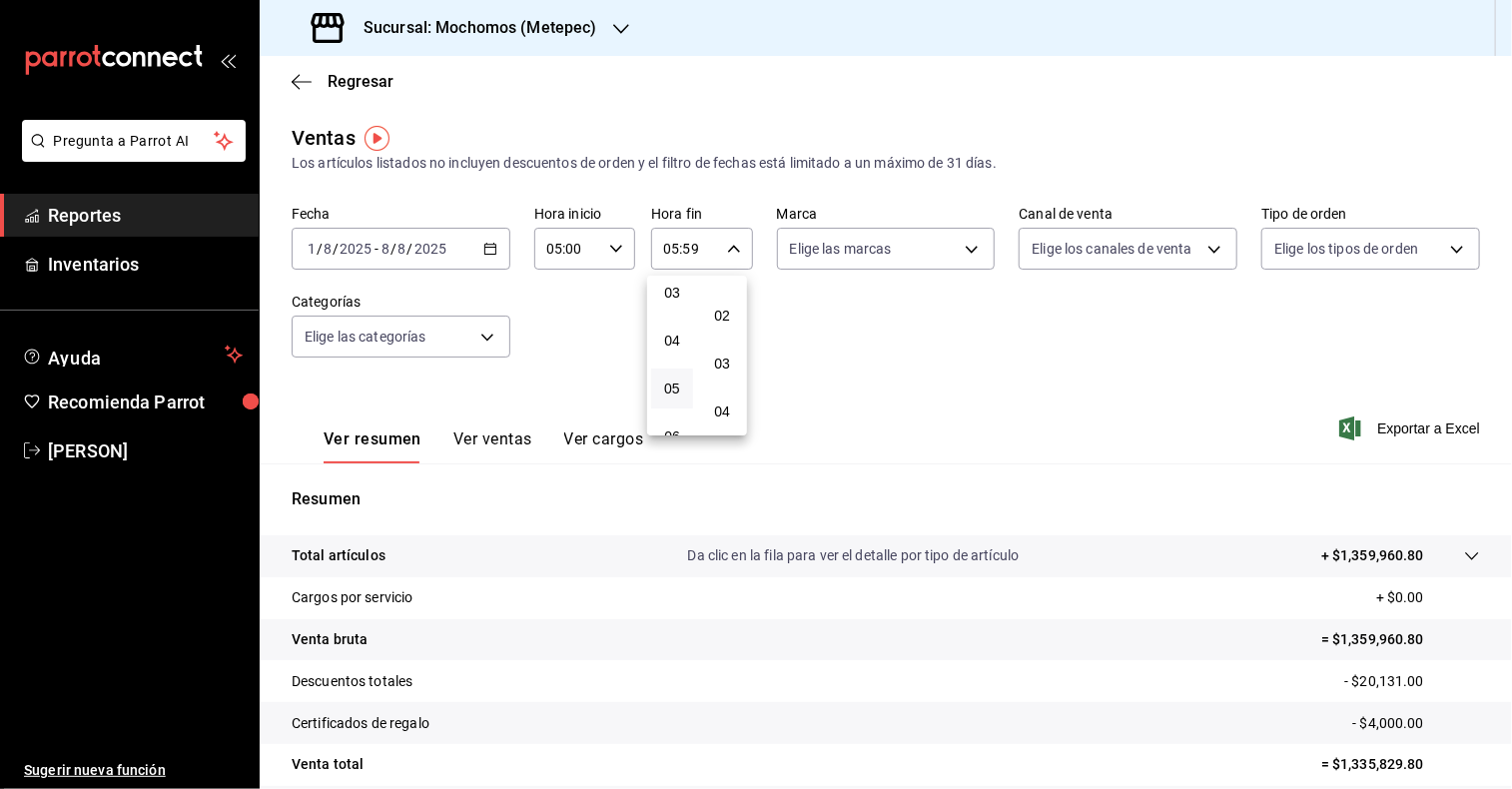 scroll, scrollTop: 0, scrollLeft: 0, axis: both 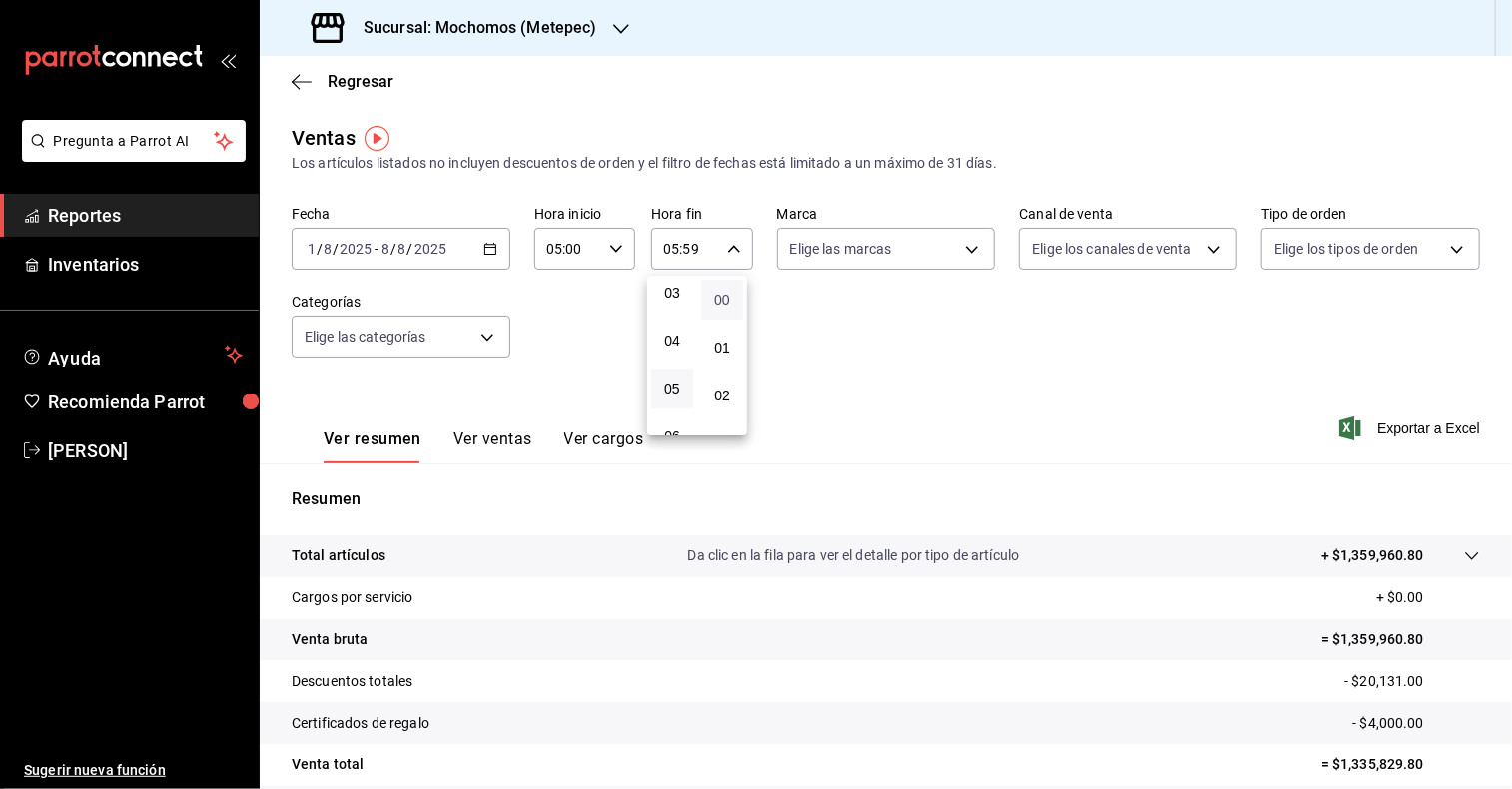 click on "00" at bounding box center [722, 300] 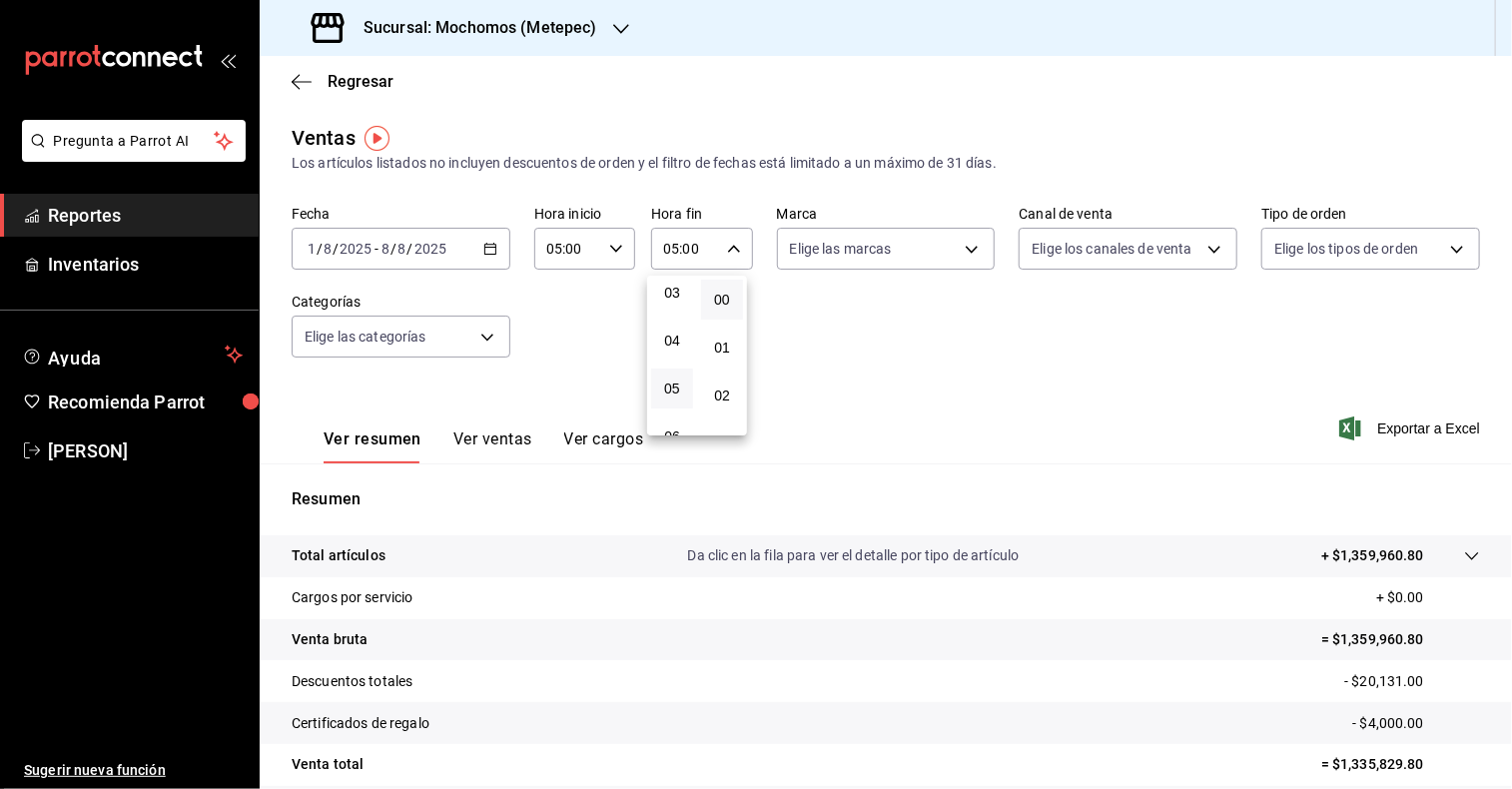 click at bounding box center [756, 394] 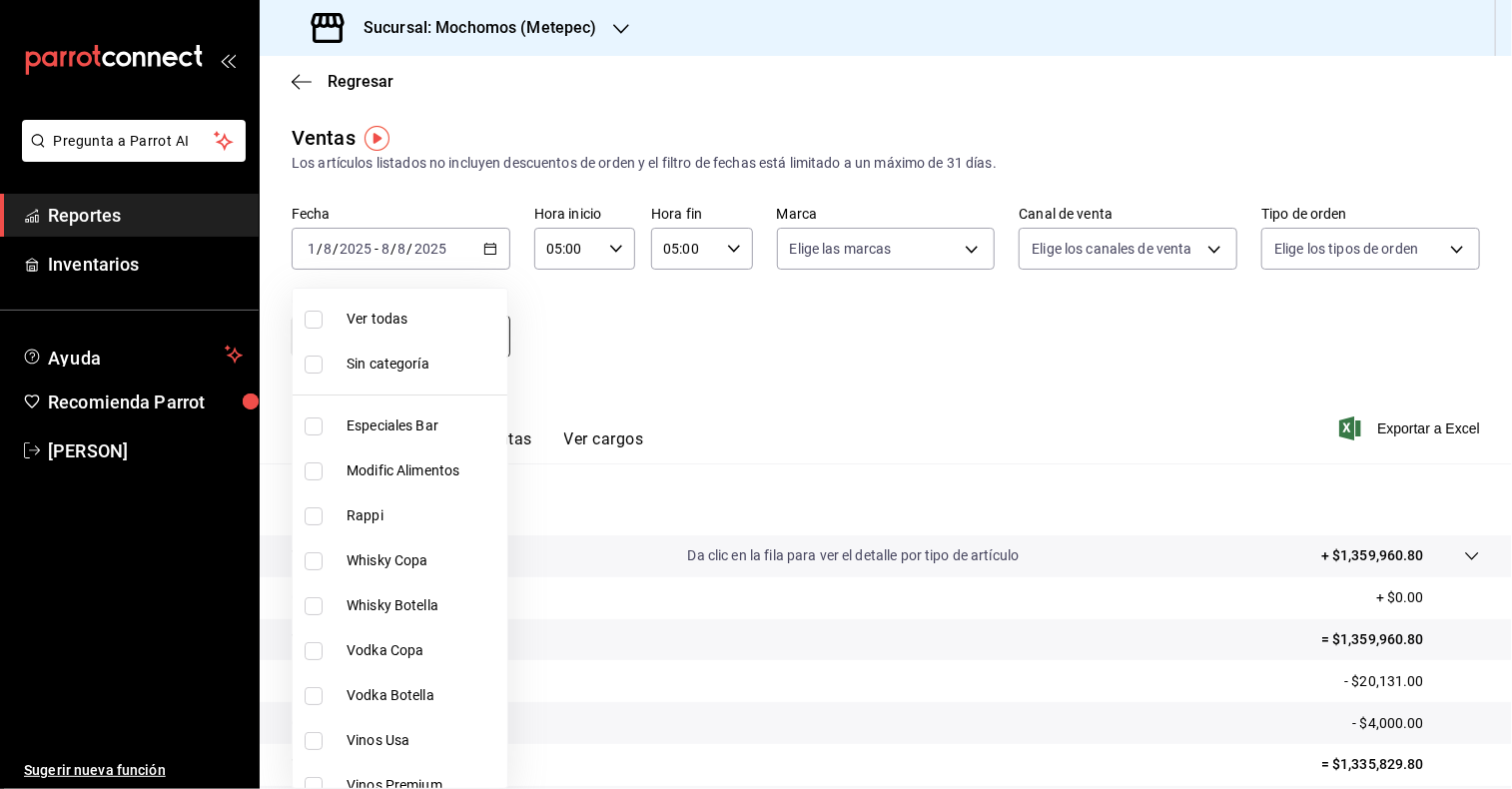 click on "Pregunta a Parrot AI Reportes   Inventarios   Ayuda Recomienda Parrot   [PERSON]   Sugerir nueva función   Sucursal: Mochomos (Metepec) Regresar Ventas Los artículos listados no incluyen descuentos de orden y el filtro de fechas está limitado a un máximo de 31 días. Fecha [DATE] [DATE] - [DATE] [DATE] Hora inicio [TIME] Hora inicio Hora fin [TIME] Hora fin Marca Elige las marcas Canal de venta Elige los canales de venta Tipo de orden Elige los tipos de orden Categorías Elige las categorías Ver resumen Ver ventas Ver cargos Exportar a Excel Resumen Total artículos Da clic en la fila para ver el detalle por tipo de artículo + $[PRICE] Cargos por servicio + $[PRICE] Venta bruta = $[PRICE] Descuentos totales - $[PRICE] Certificados de regalo - $[PRICE] Venta total = $[PRICE] Impuestos - $[PRICE] Venta neta = $[PRICE] GANA 1 MES GRATIS EN TU SUSCRIPCIÓN AQUÍ Ver video tutorial Ir a video Reportes   Inventarios   Ayuda       Ver todas" at bounding box center [756, 394] 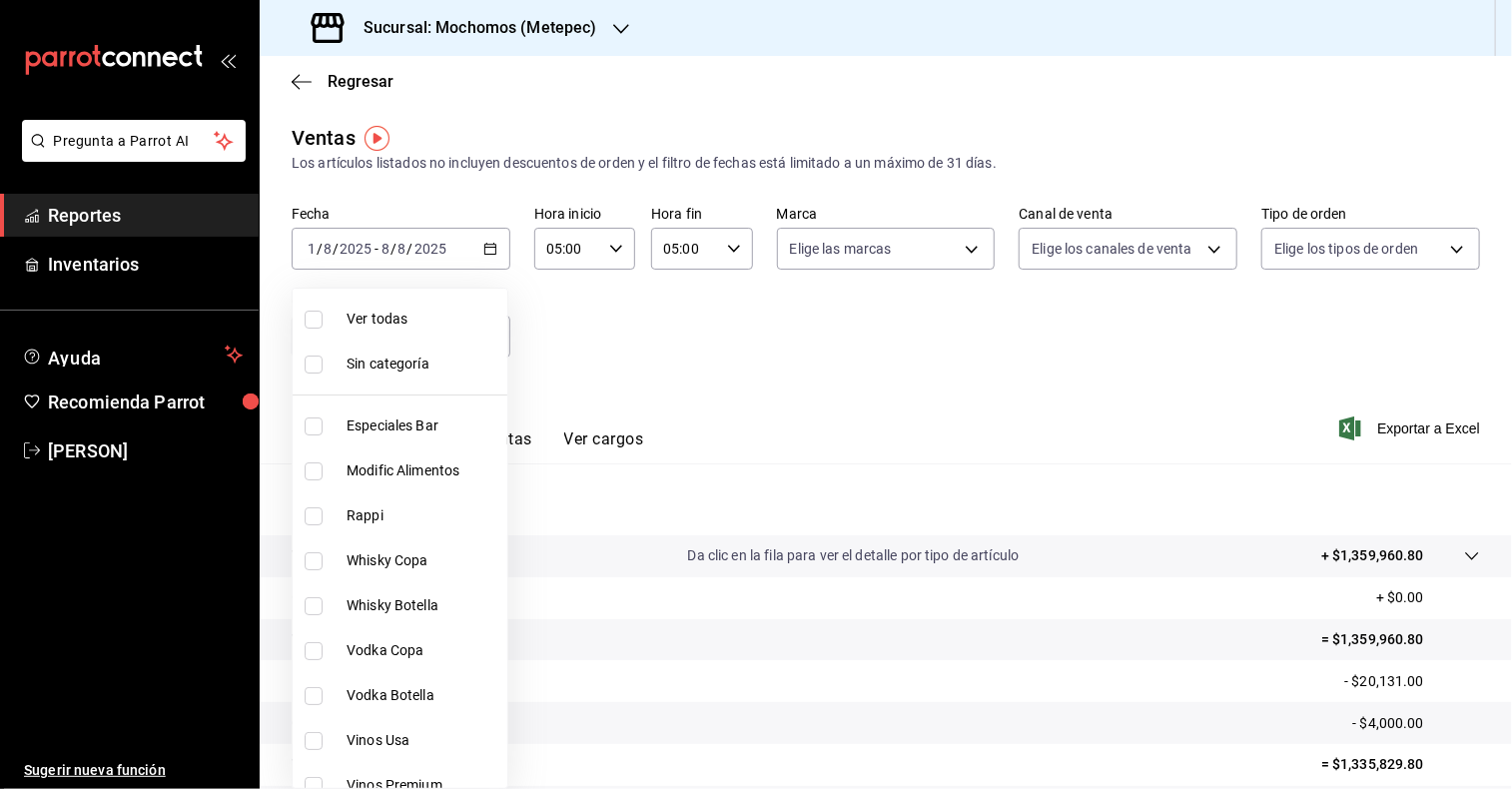 click at bounding box center [756, 394] 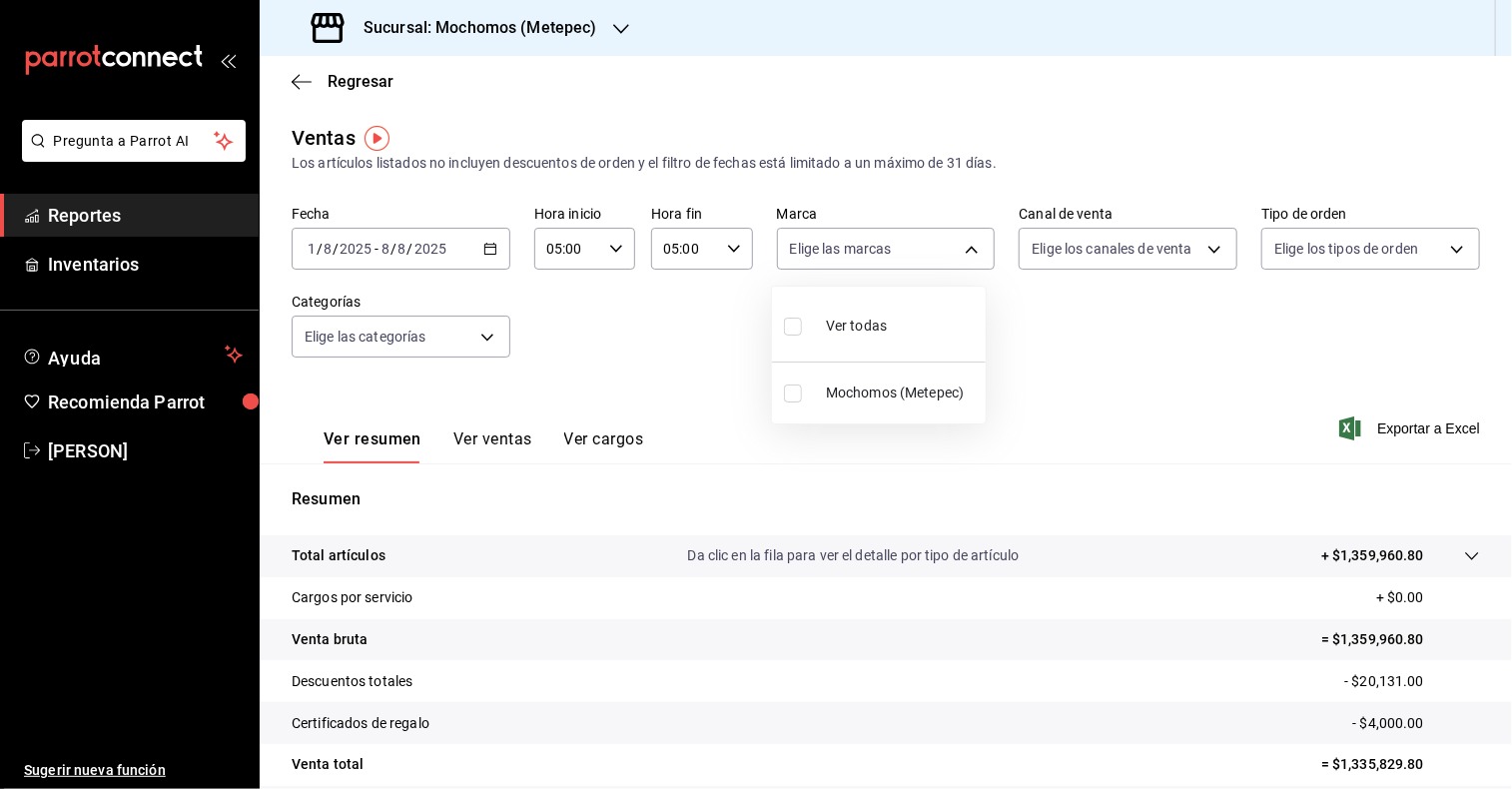 click on "Pregunta a Parrot AI Reportes   Inventarios   Ayuda Recomienda Parrot   [PERSON]   Sugerir nueva función   Sucursal: Mochomos (Metepec) Regresar Ventas Los artículos listados no incluyen descuentos de orden y el filtro de fechas está limitado a un máximo de 31 días. Fecha [DATE] [DATE] - [DATE] [DATE] Hora inicio [TIME] Hora inicio Hora fin [TIME] Hora fin Marca Elige las marcas Canal de venta Elige los canales de venta Tipo de orden Elige los tipos de orden Categorías Elige las categorías Ver resumen Ver ventas Ver cargos Exportar a Excel Resumen Total artículos Da clic en la fila para ver el detalle por tipo de artículo + $[PRICE] Cargos por servicio + $[PRICE] Venta bruta = $[PRICE] Descuentos totales - $[PRICE] Certificados de regalo - $[PRICE] Venta total = $[PRICE] Impuestos - $[PRICE] Venta neta = $[PRICE] GANA 1 MES GRATIS EN TU SUSCRIPCIÓN AQUÍ Ver video tutorial Ir a video Reportes   Inventarios   Ayuda       Ver todas" at bounding box center [756, 394] 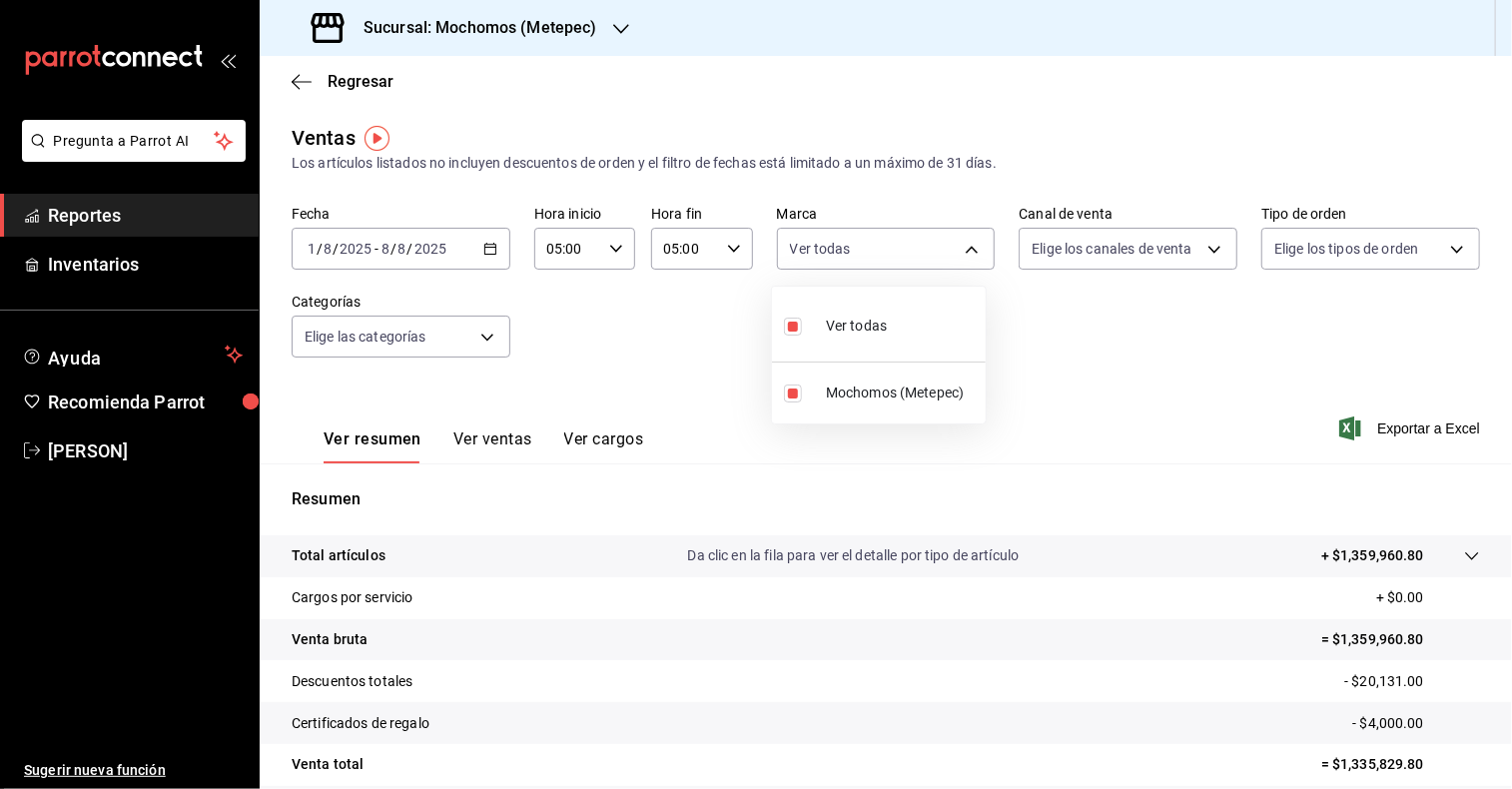 click at bounding box center (756, 394) 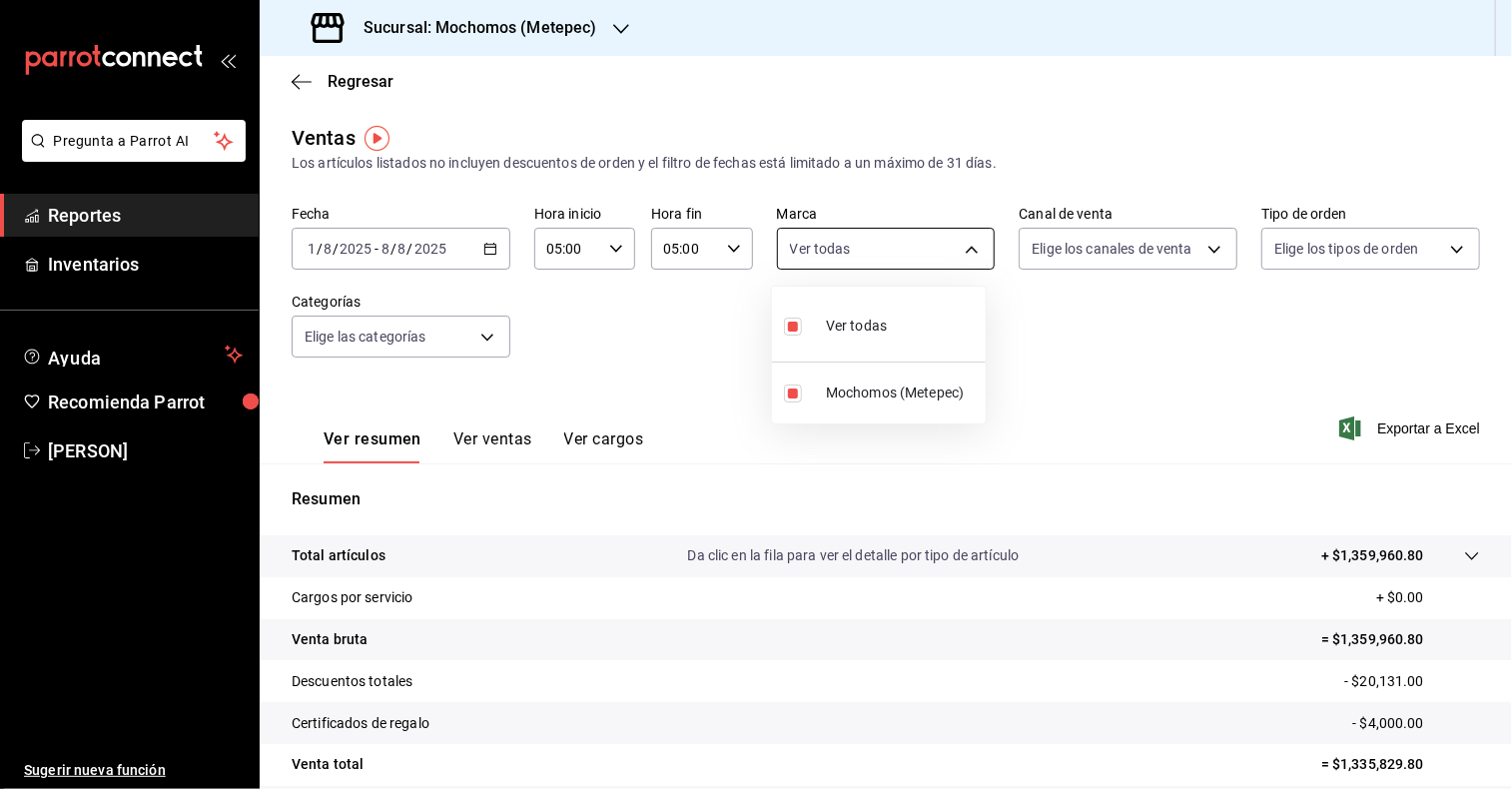 click on "Ginebra Botella" at bounding box center [756, 394] 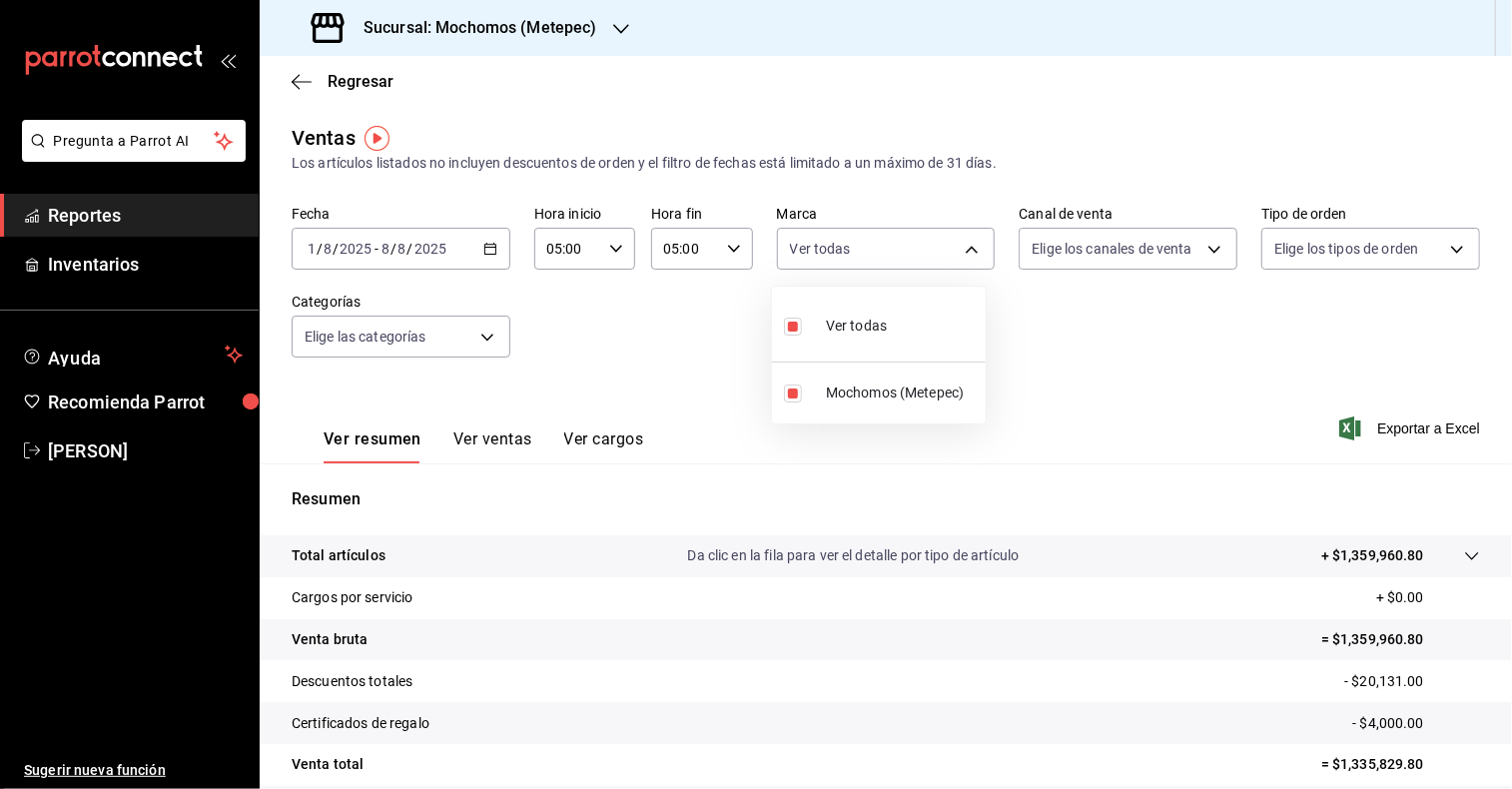 click at bounding box center [756, 394] 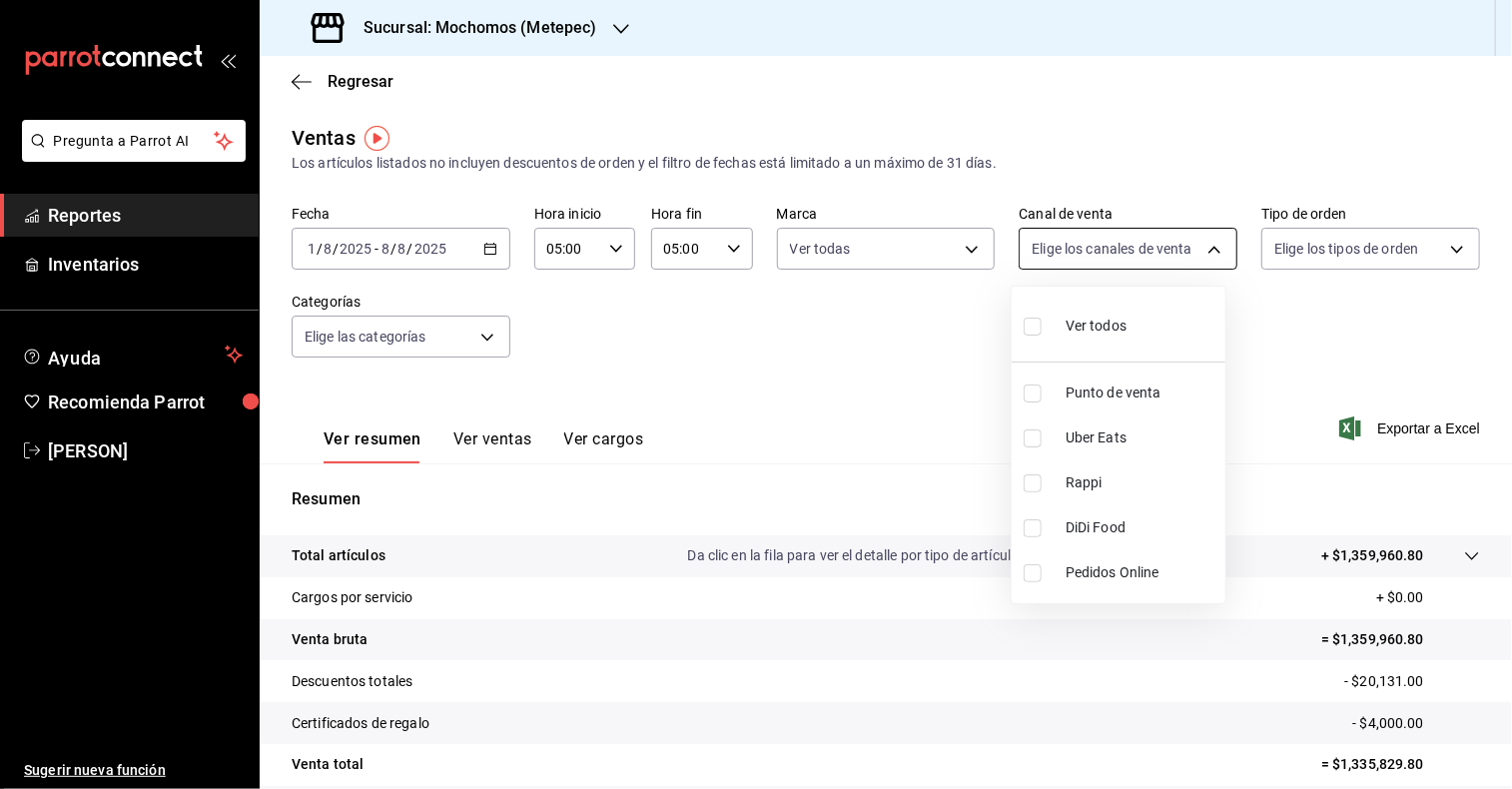click on "Ginebra Botella" at bounding box center [756, 394] 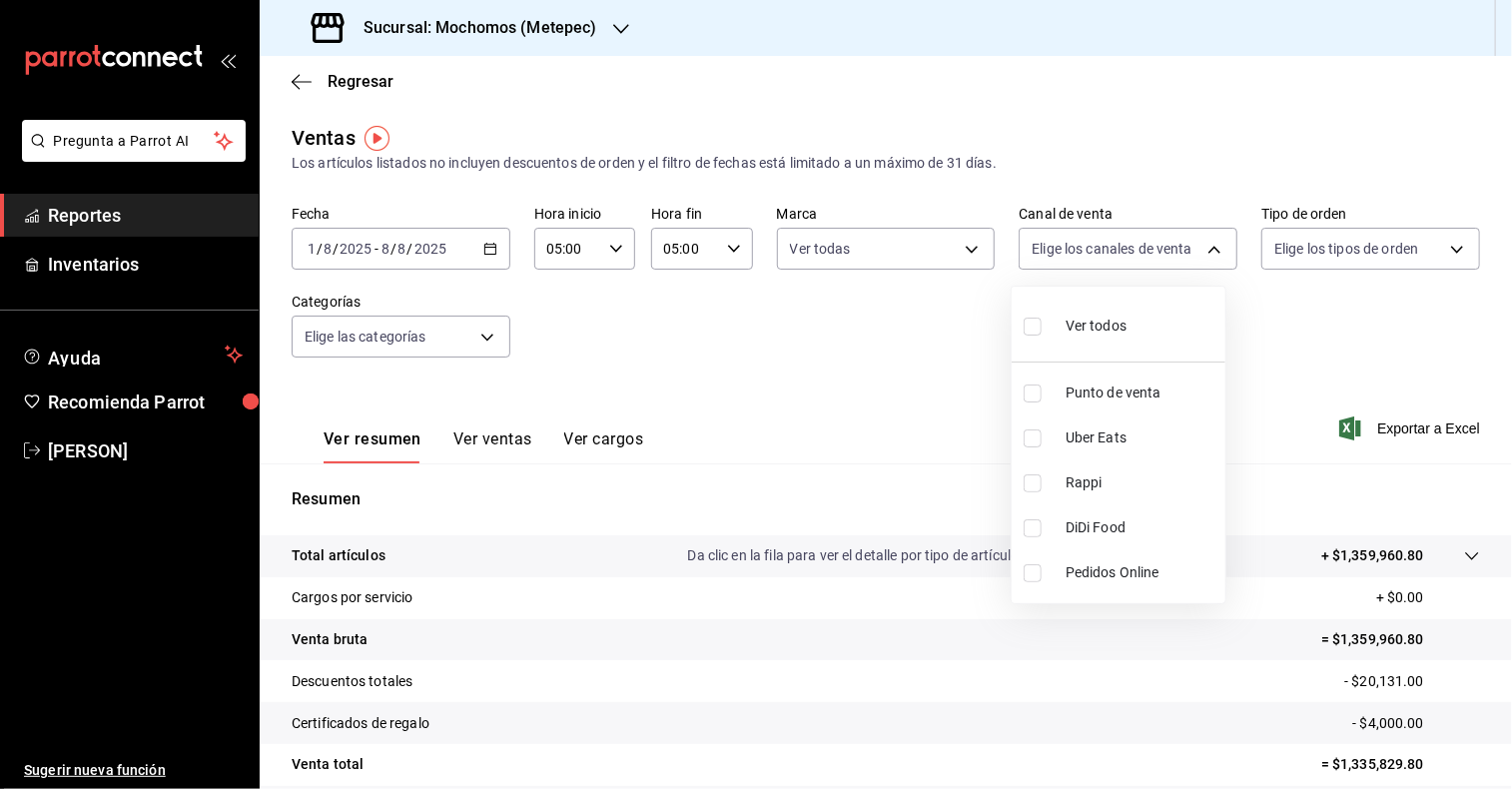 click at bounding box center (1033, 327) 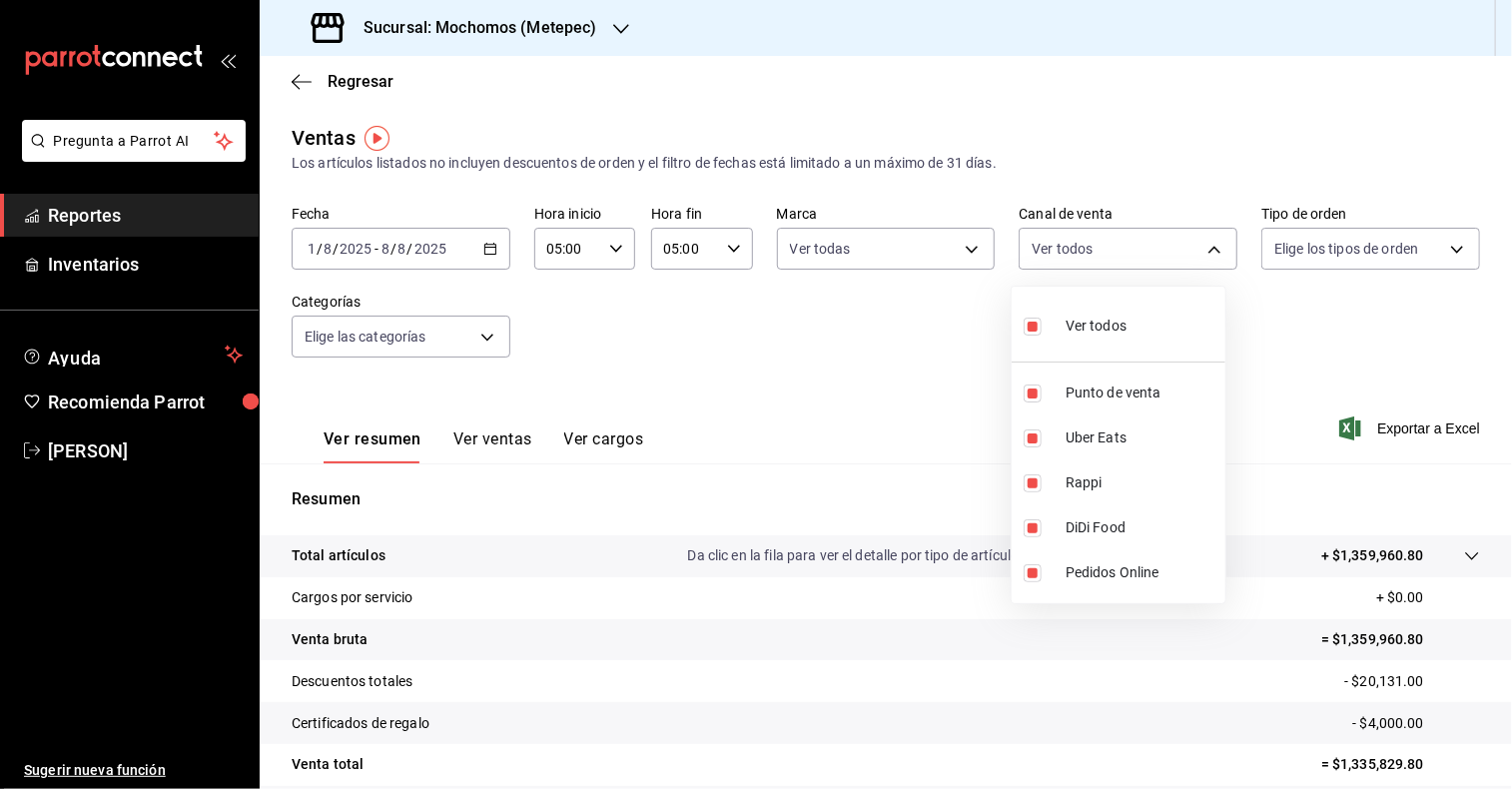 click at bounding box center (756, 394) 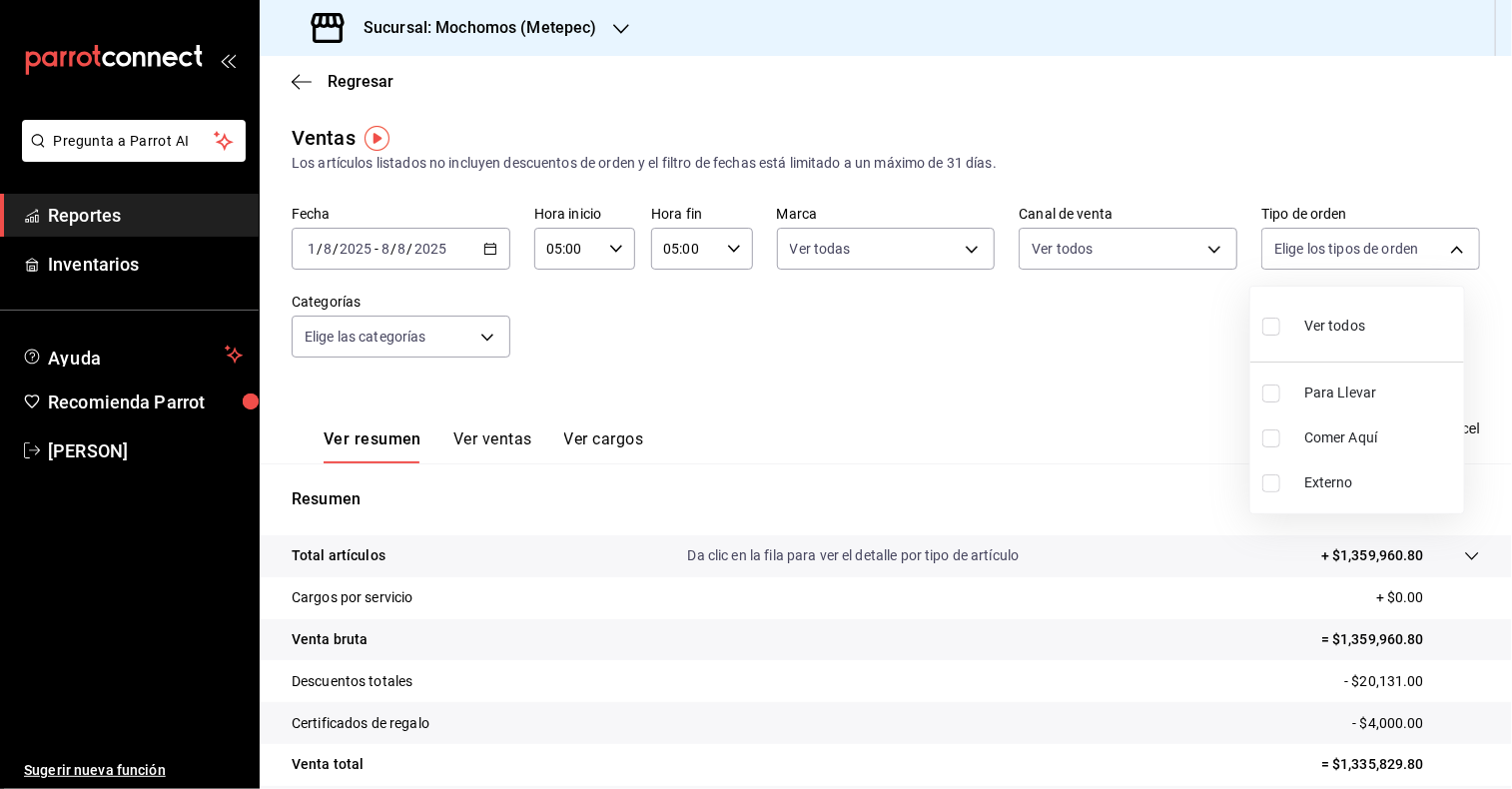 click on "Pregunta a Parrot AI Reportes   Inventarios   Ayuda Recomienda Parrot   [PERSON]   Sugerir nueva función   Sucursal: Mochomos (Metepec) Regresar Ventas Los artículos listados no incluyen descuentos de orden y el filtro de fechas está limitado a un máximo de 31 días. Fecha [DATE] [DATE] - [DATE] [DATE] Hora inicio [TIME] Hora inicio Hora fin [TIME] Hora fin Marca Ver todas [UUID] Canal de venta Ver todas PARROT,UBER_EATS,RAPPI,DIDI_FOOD,ONLINE Tipo de orden Elige los tipos de orden Categorías Elige las categorías Ver resumen Ver ventas Ver cargos Exportar a Excel Resumen Total artículos Da clic en la fila para ver el detalle por tipo de artículo + $[PRICE] Cargos por servicio + $[PRICE] Venta bruta = $[PRICE] Descuentos totales - $[PRICE] Certificados de regalo - $[PRICE] Venta total = $[PRICE] Impuestos - $[PRICE] Venta neta = $[PRICE] GANA 1 MES GRATIS EN TU SUSCRIPCIÓN AQUÍ Ver video tutorial Ir a video Reportes" at bounding box center [756, 394] 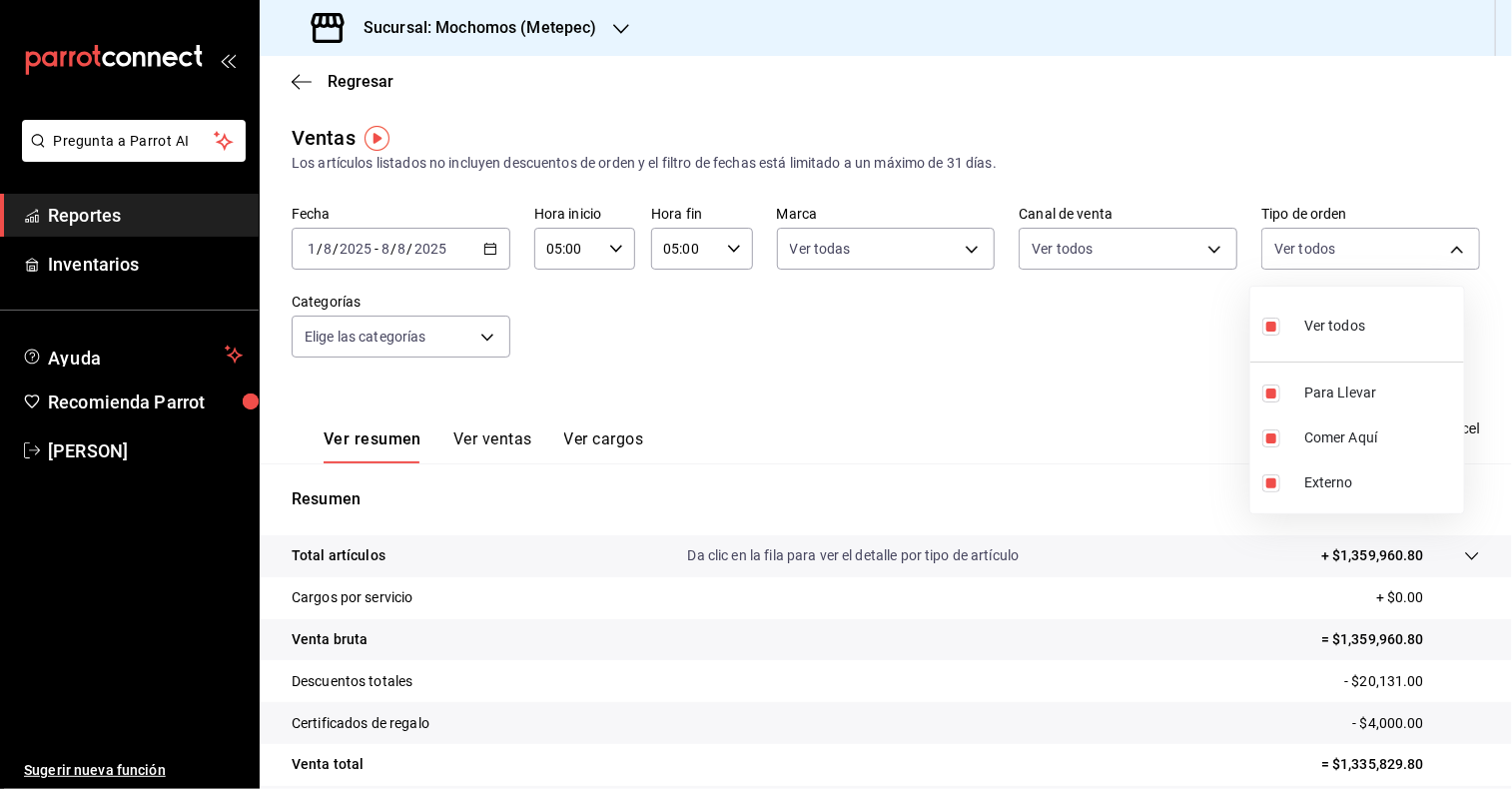 click at bounding box center [756, 394] 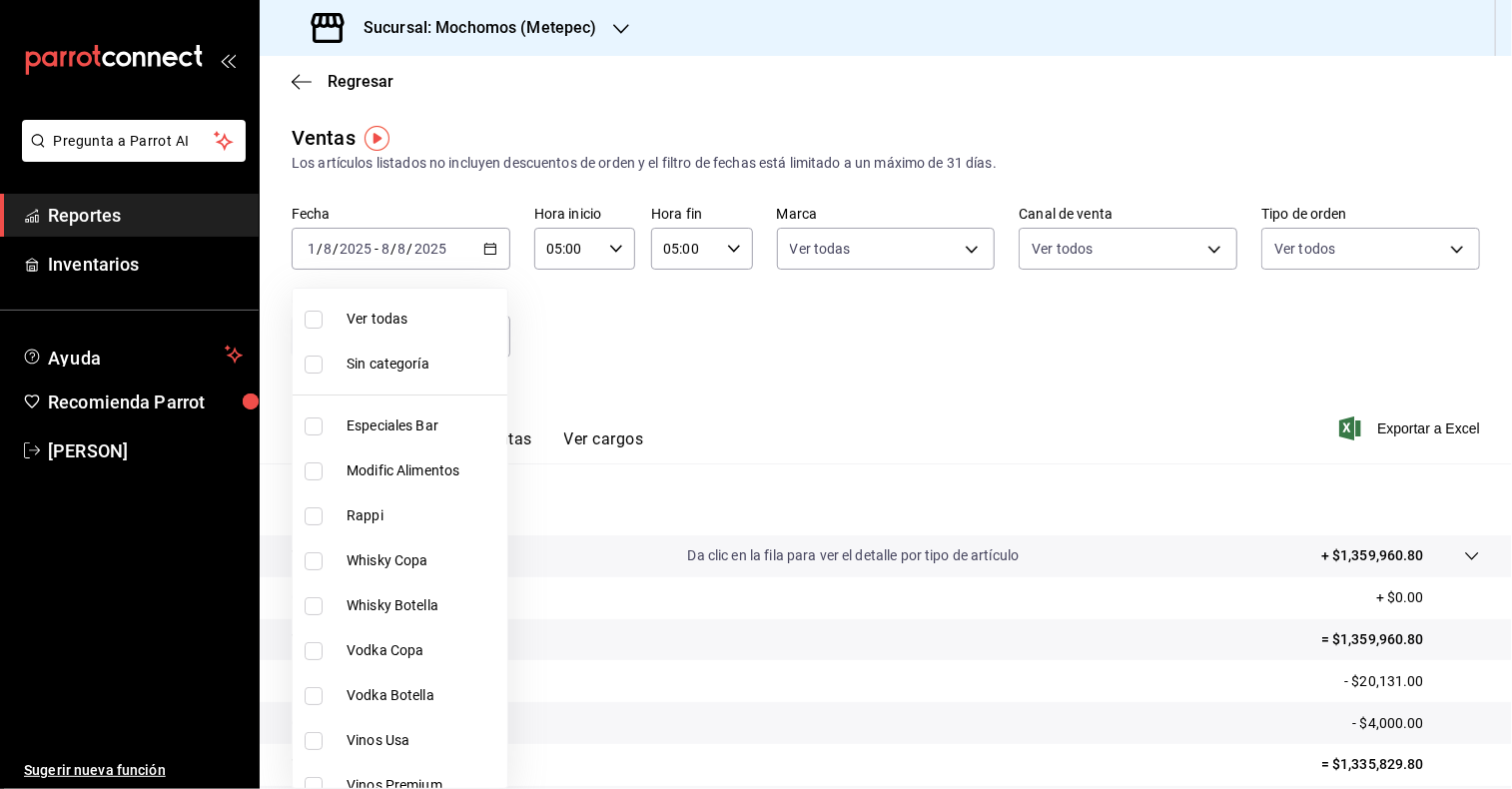 click on "Pregunta a Parrot AI Reportes   Inventarios   Ayuda Recomienda Parrot   [PERSON]   Sugerir nueva función   Sucursal: Mochomos (Metepec) Regresar Ventas Los artículos listados no incluyen descuentos de orden y el filtro de fechas está limitado a un máximo de 31 días. Fecha [DATE] [DATE] - [DATE] [DATE] Hora inicio [TIME] Hora inicio Hora fin [TIME] Hora fin Marca Ver todas [UUID] Canal de venta Ver todos PARROT,UBER_EATS,RAPPI,DIDI_FOOD,ONLINE Tipo de orden Ver todos [UUID],[UUID],EXTERNAL Categorías Elige las categorías Ver resumen Ver ventas Ver cargos Exportar a Excel Resumen Total artículos Da clic en la fila para ver el detalle por tipo de artículo + $[PRICE] Cargos por servicio + $[PRICE] Venta bruta = $[PRICE] Descuentos totales - $[PRICE] Certificados de regalo - $[PRICE] Venta total = $[PRICE] Impuestos - $[PRICE] Venta neta = $[PRICE] Ver video tutorial" at bounding box center (756, 394) 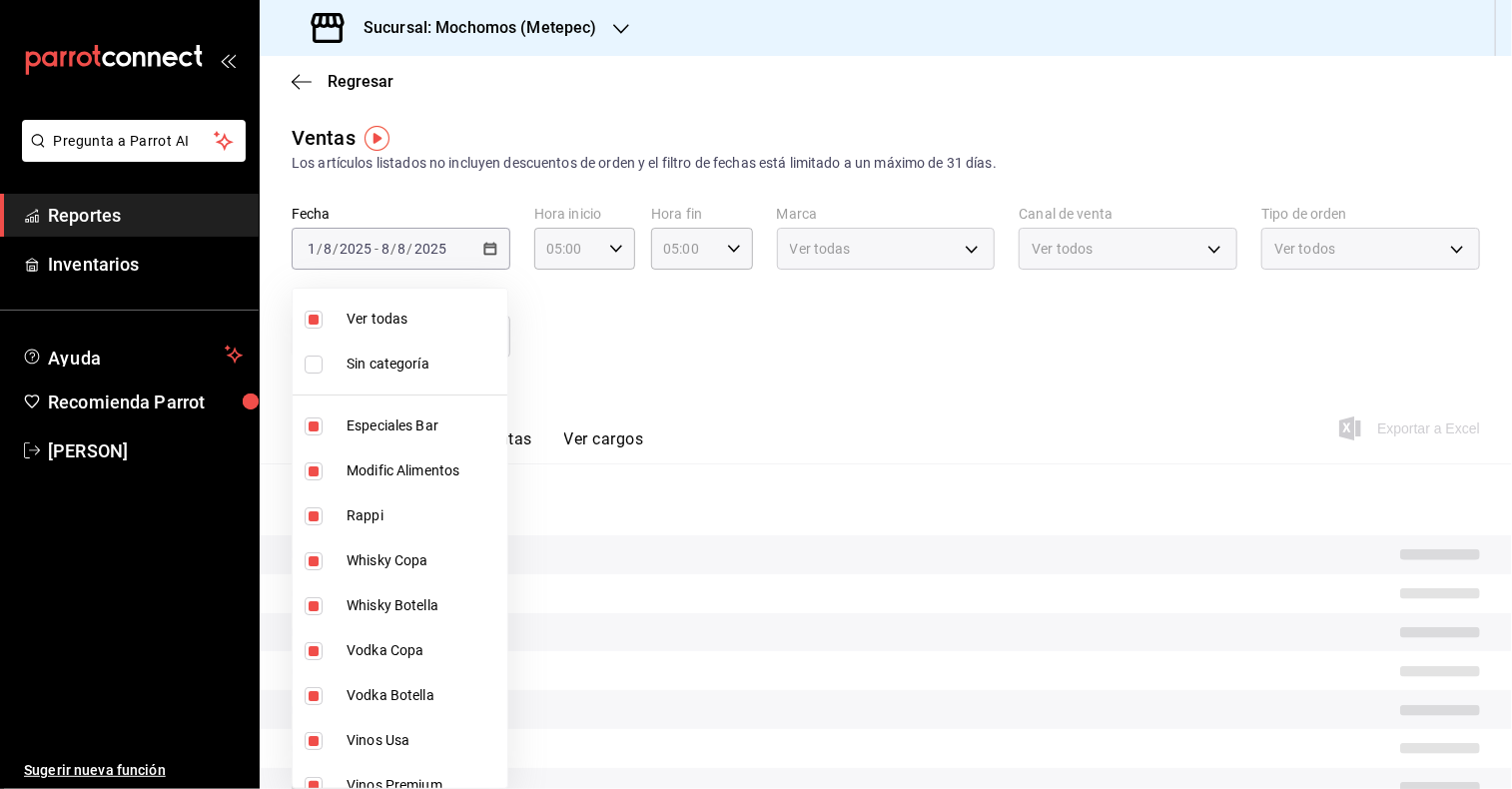 click on "Sin categoría" at bounding box center (399, 364) 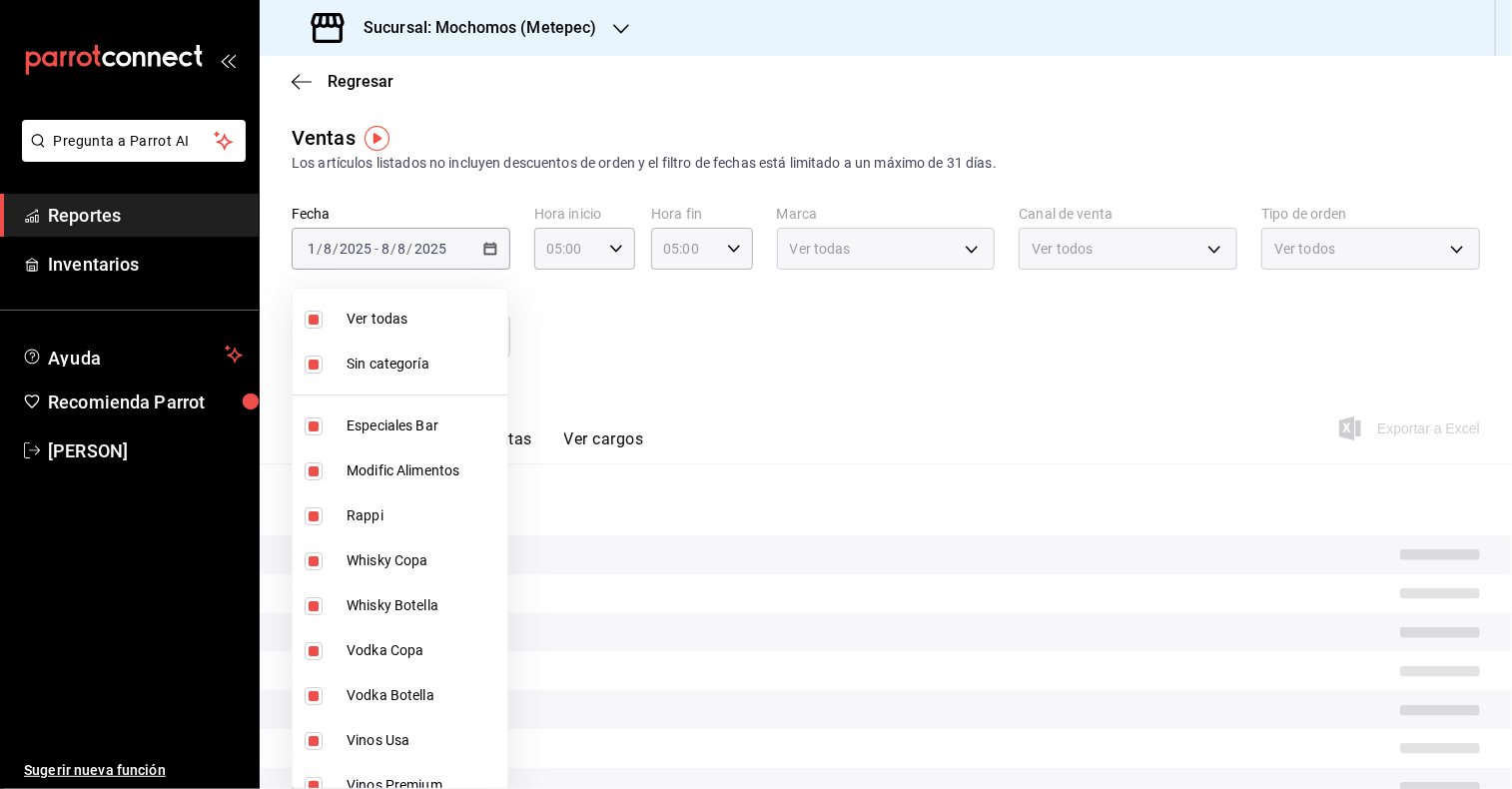 click at bounding box center [756, 394] 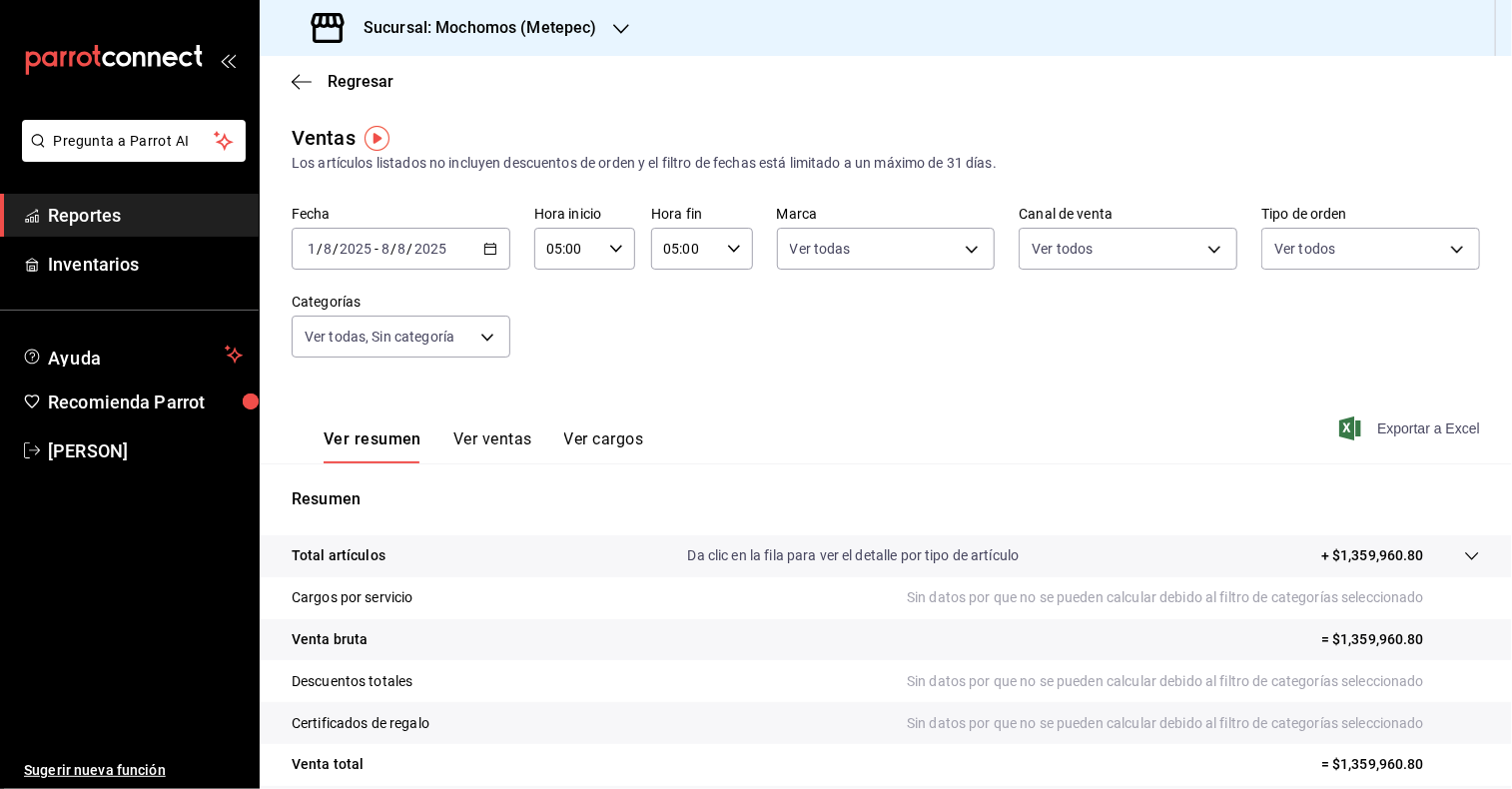 click on "Exportar a Excel" at bounding box center [1411, 428] 